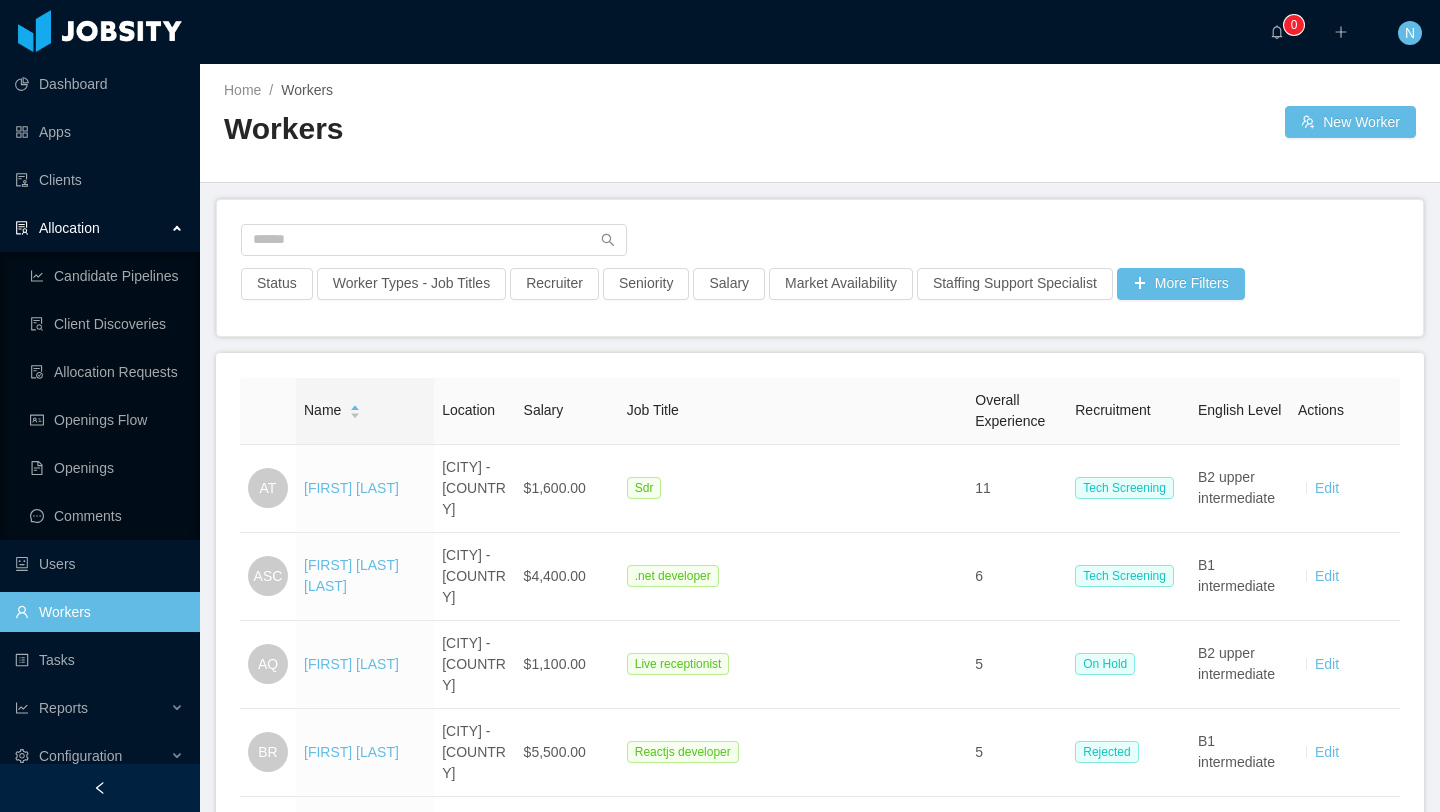scroll, scrollTop: 0, scrollLeft: 0, axis: both 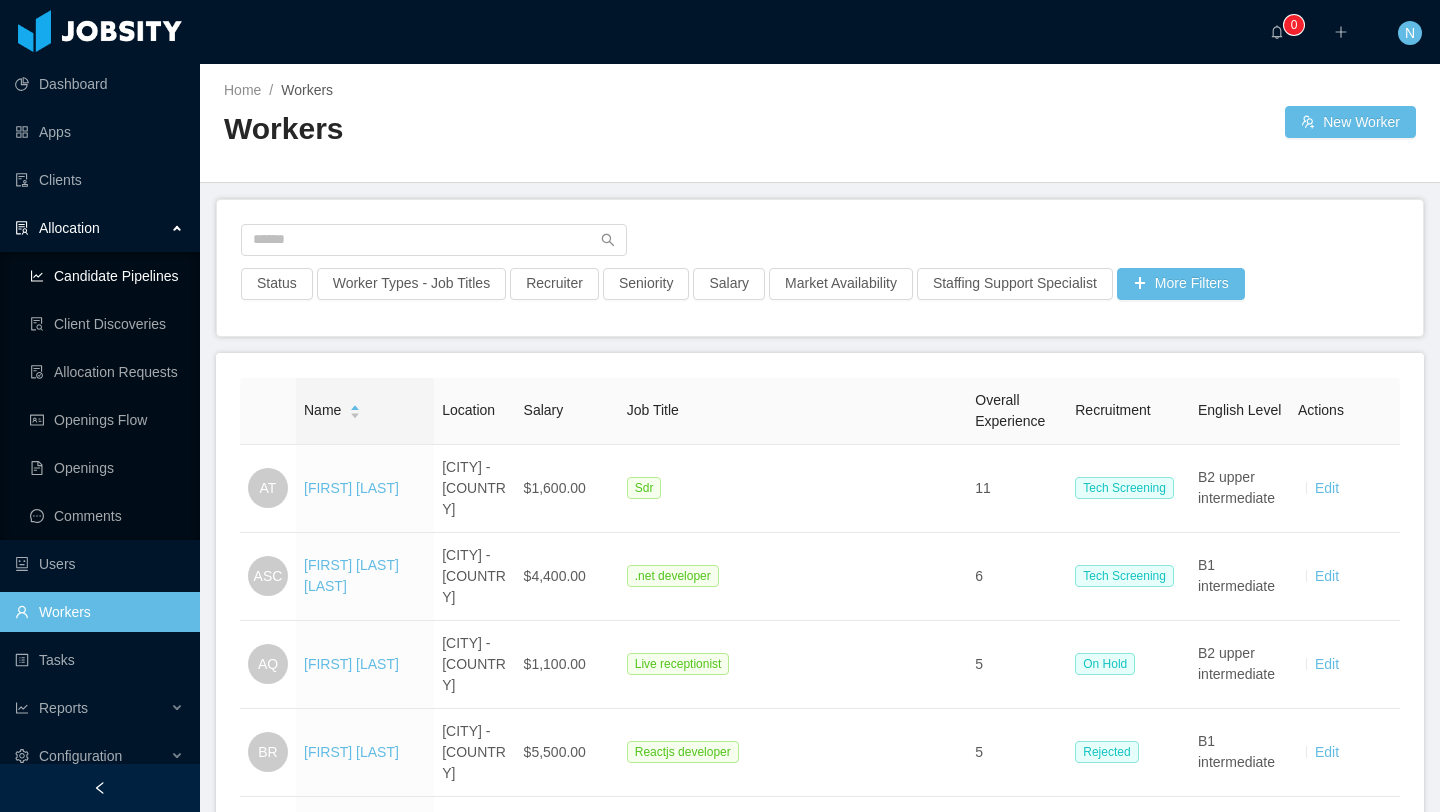 click on "Candidate Pipelines" at bounding box center [107, 276] 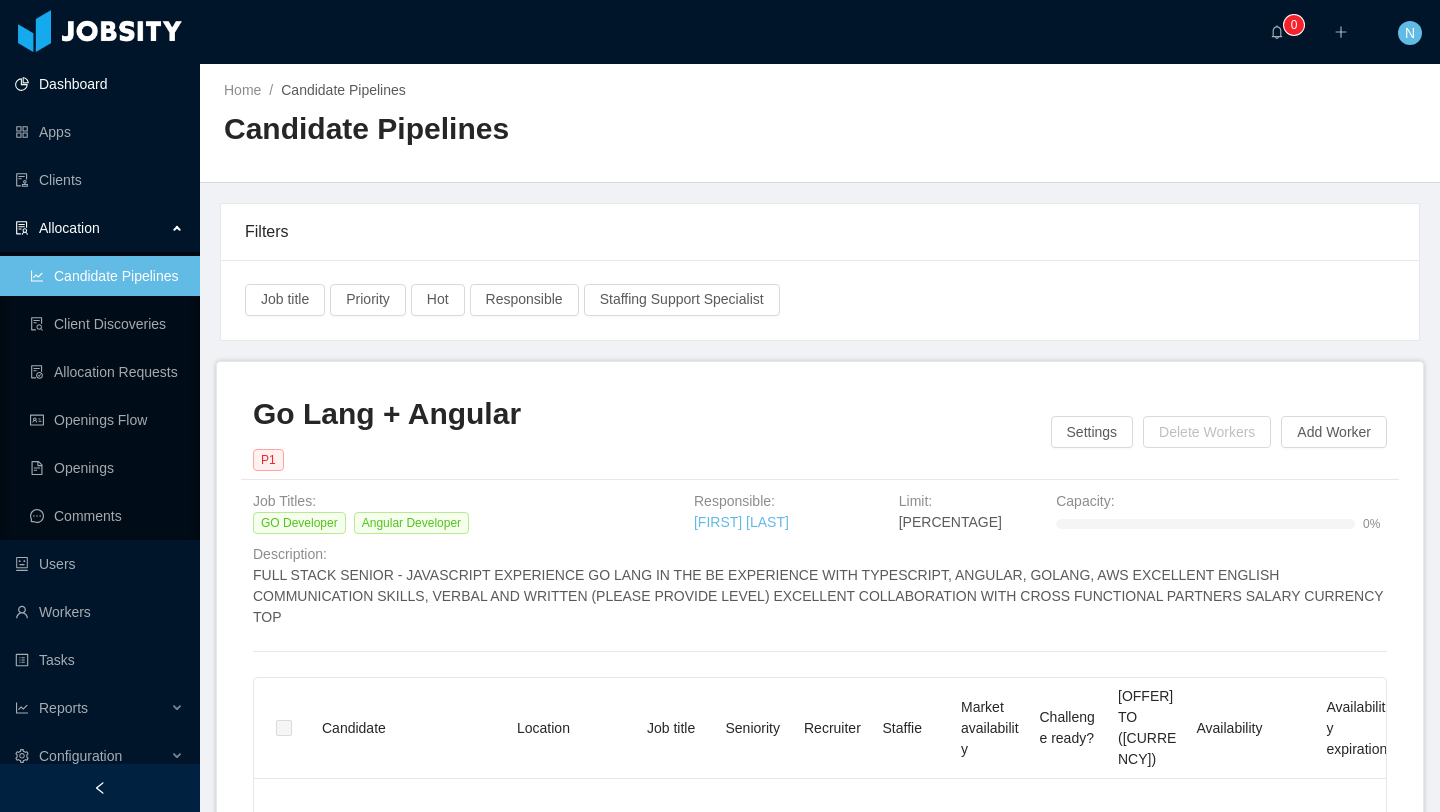 click on "Dashboard" at bounding box center [99, 84] 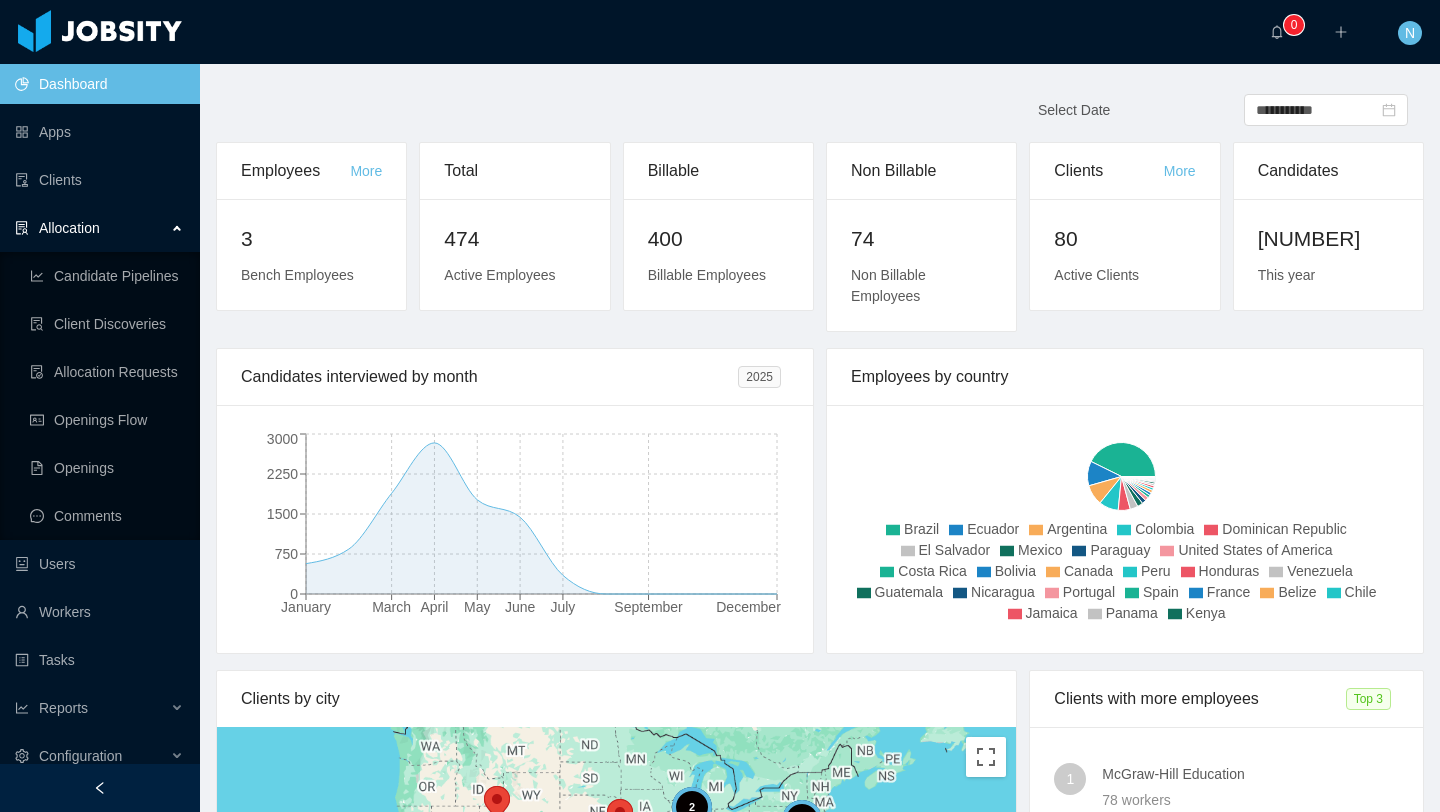 click on "Dashboard Apps Clients Allocation Candidate Pipelines Client Discoveries Allocation Requests Openings Flow Openings Comments Users Workers Tasks Reports Configuration" at bounding box center (100, 420) 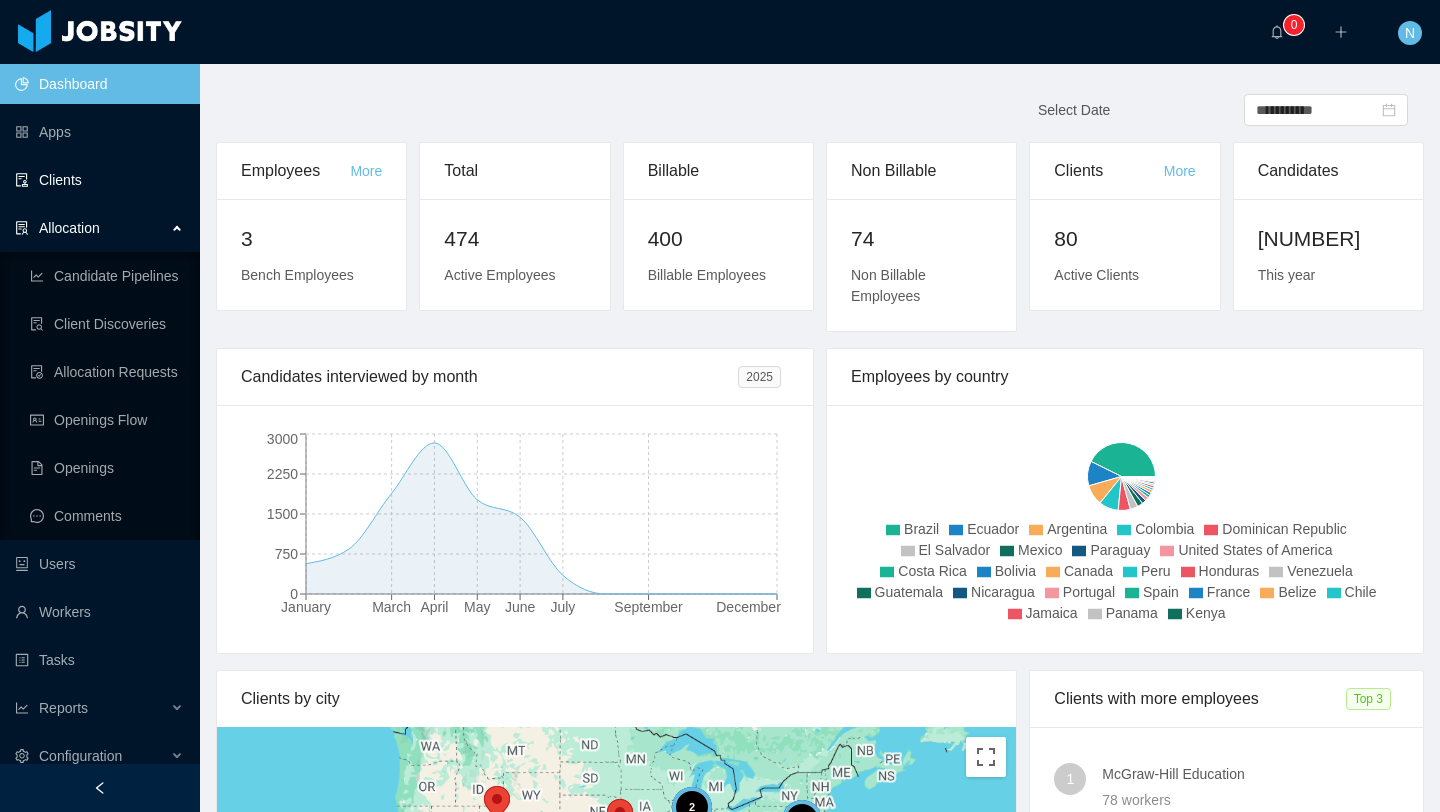 click on "Clients" at bounding box center [99, 180] 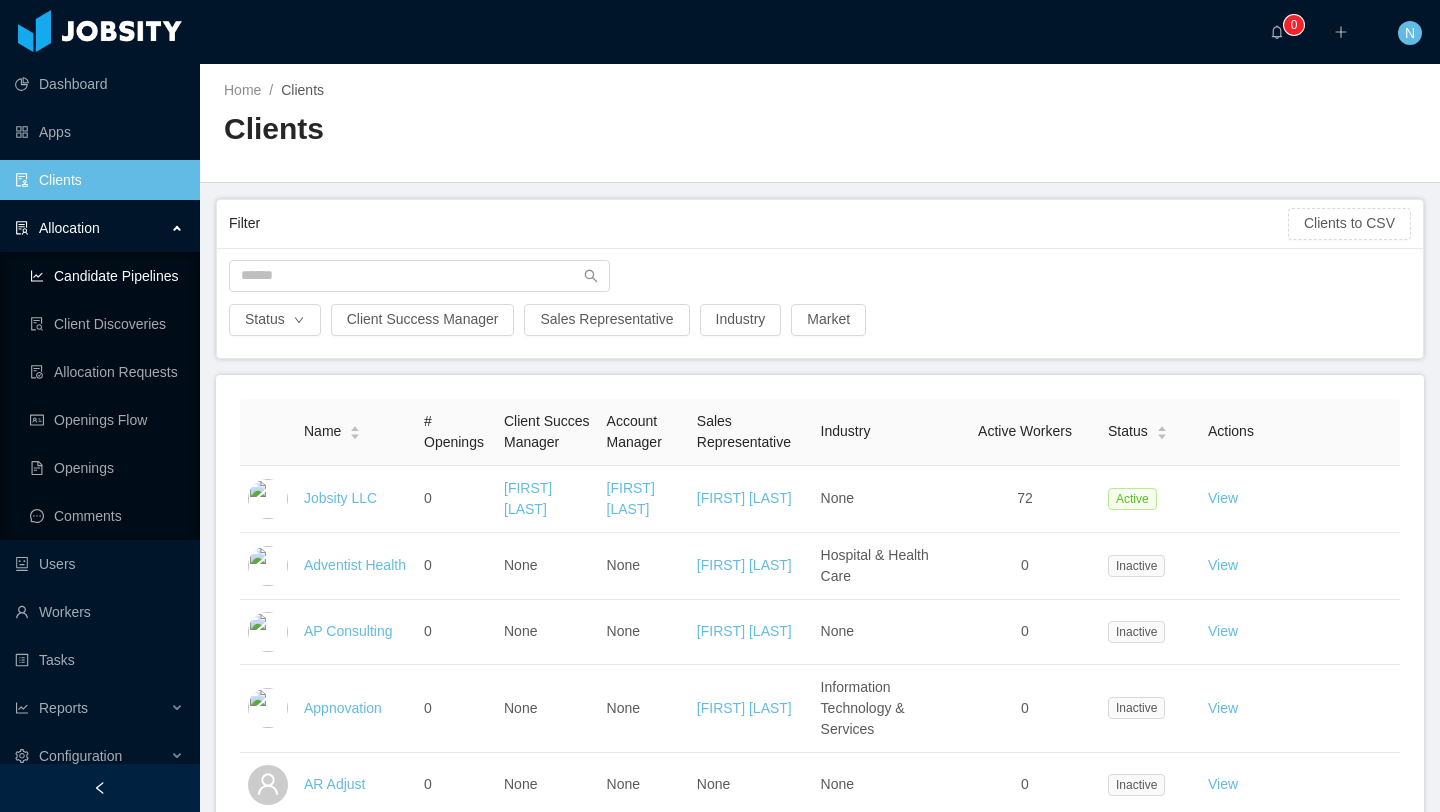 click on "Candidate Pipelines" at bounding box center (107, 276) 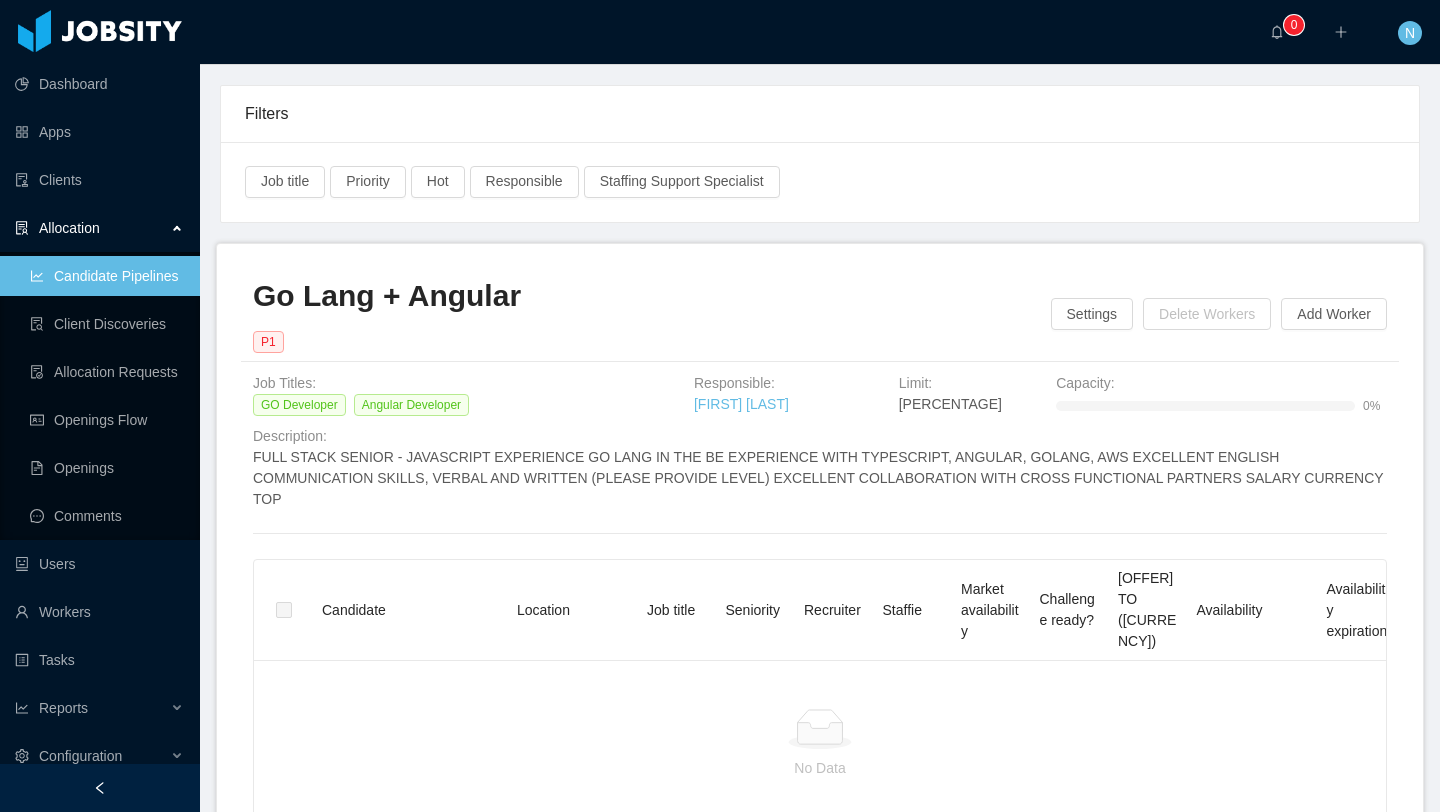 scroll, scrollTop: 0, scrollLeft: 0, axis: both 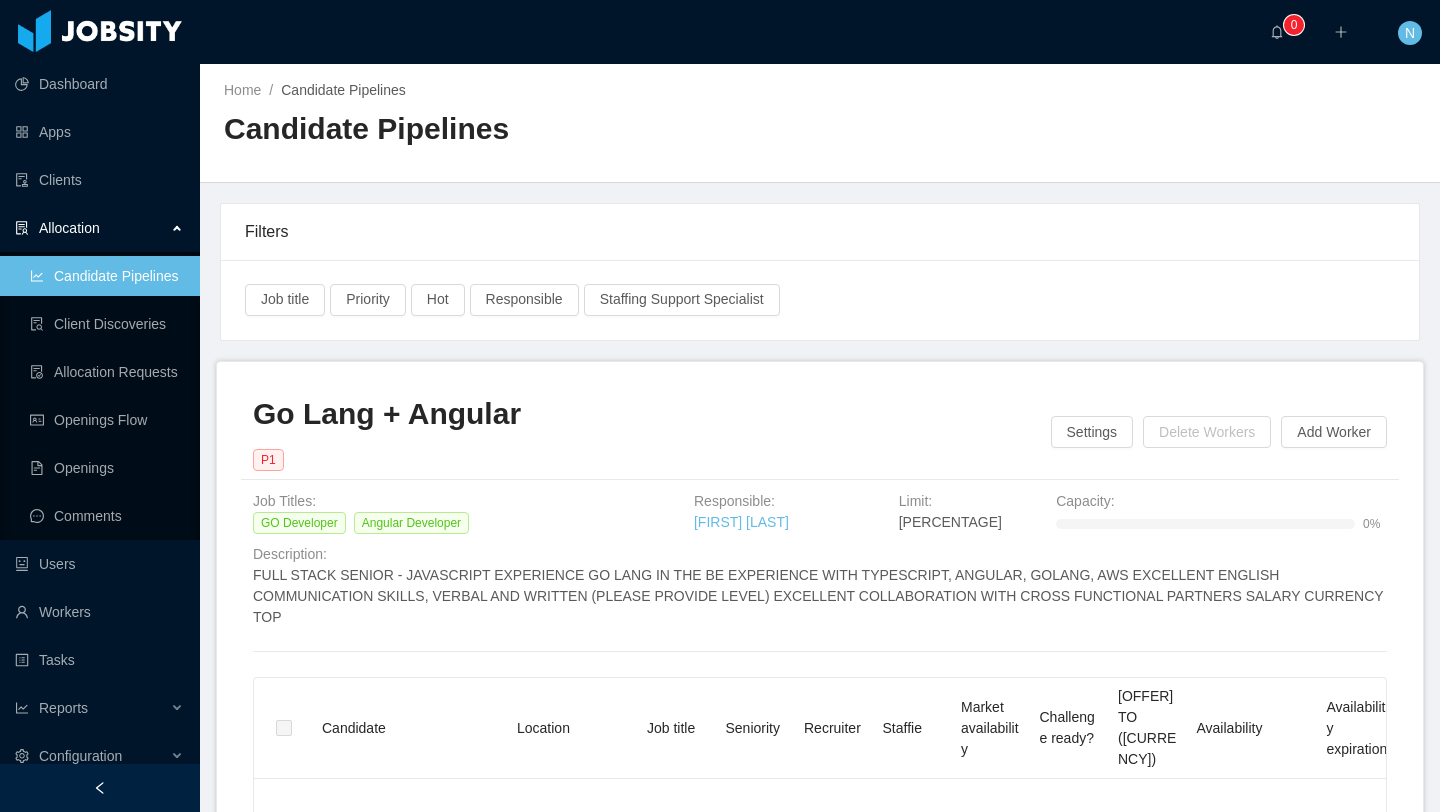 drag, startPoint x: 271, startPoint y: 230, endPoint x: 269, endPoint y: 242, distance: 12.165525 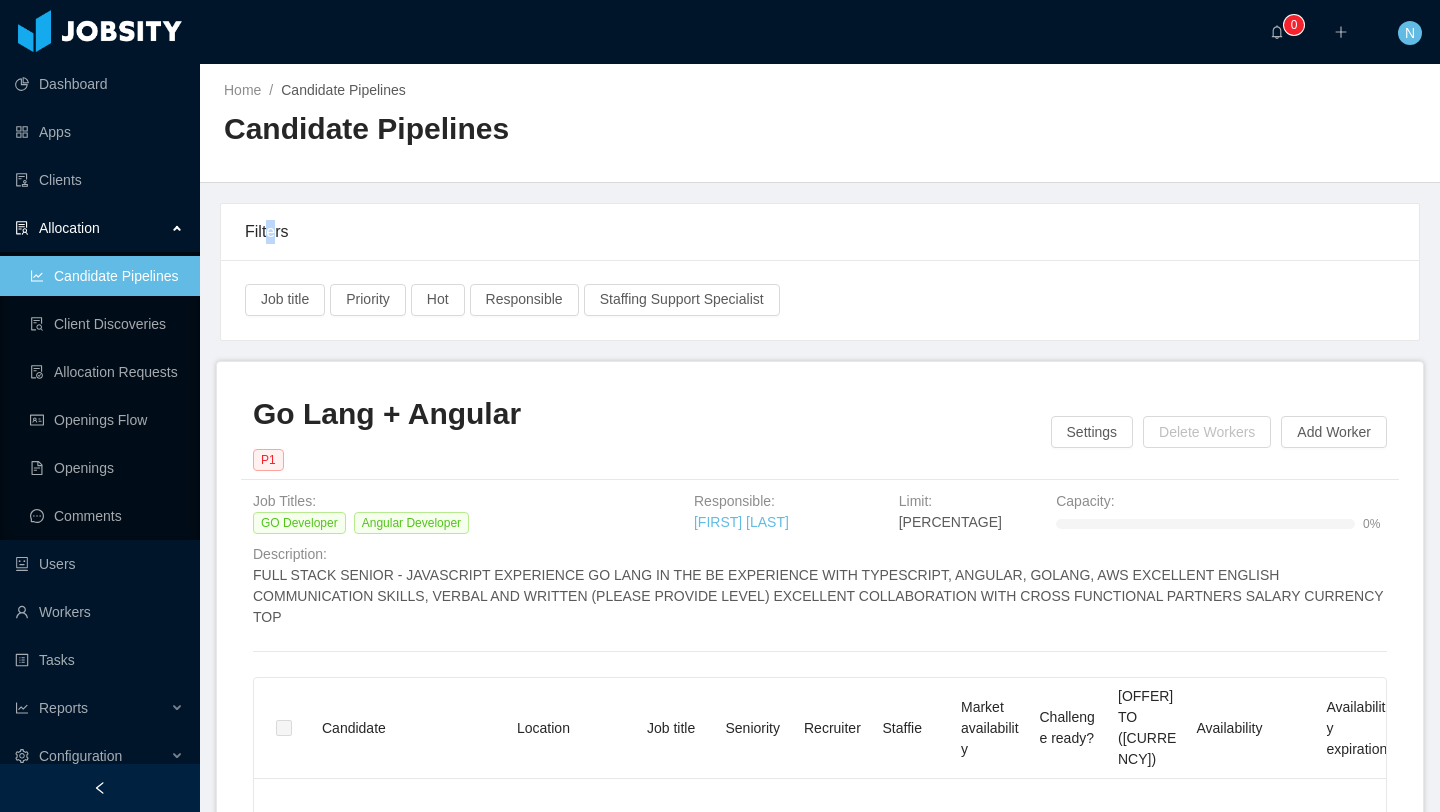 click on "Filters" at bounding box center (820, 232) 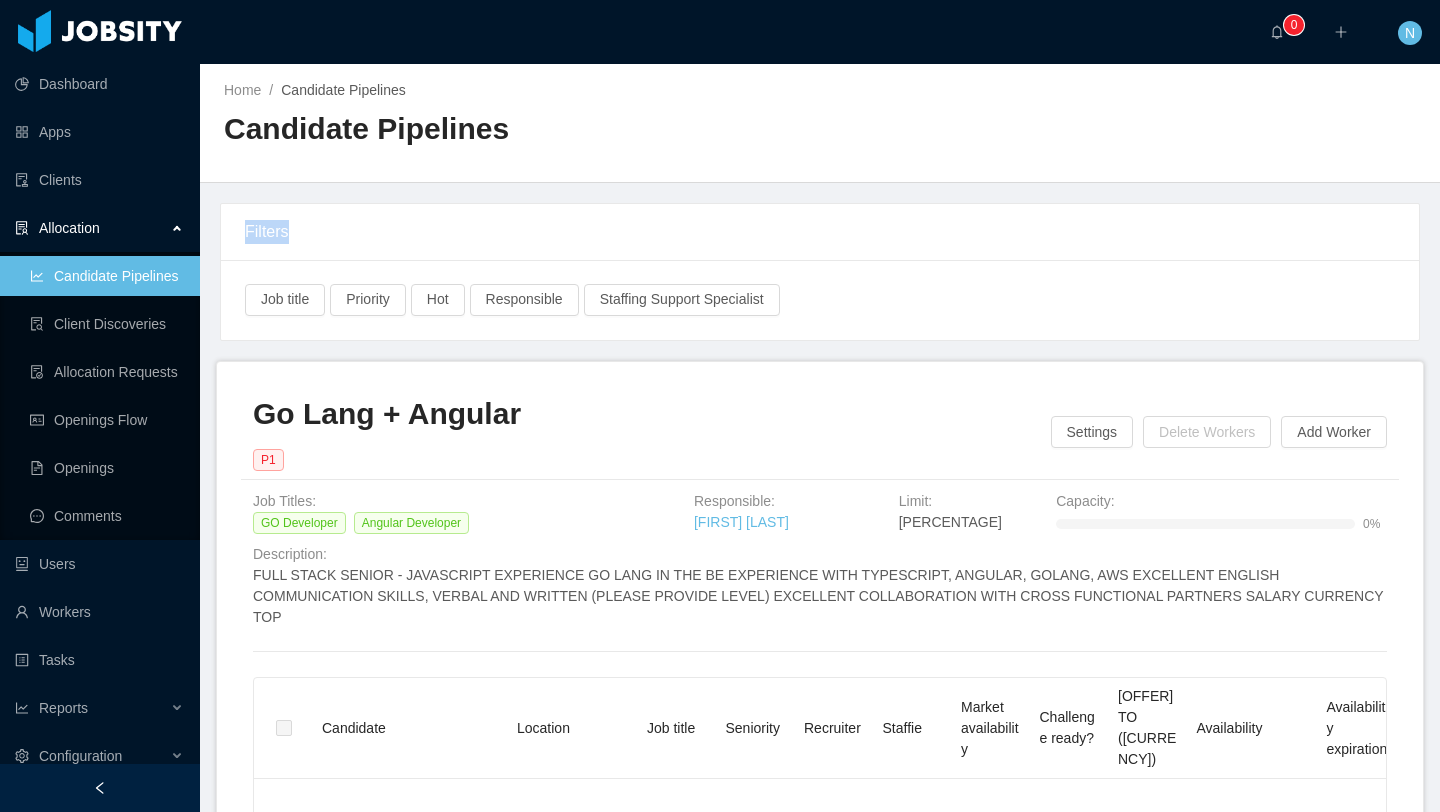click on "Filters" at bounding box center [820, 232] 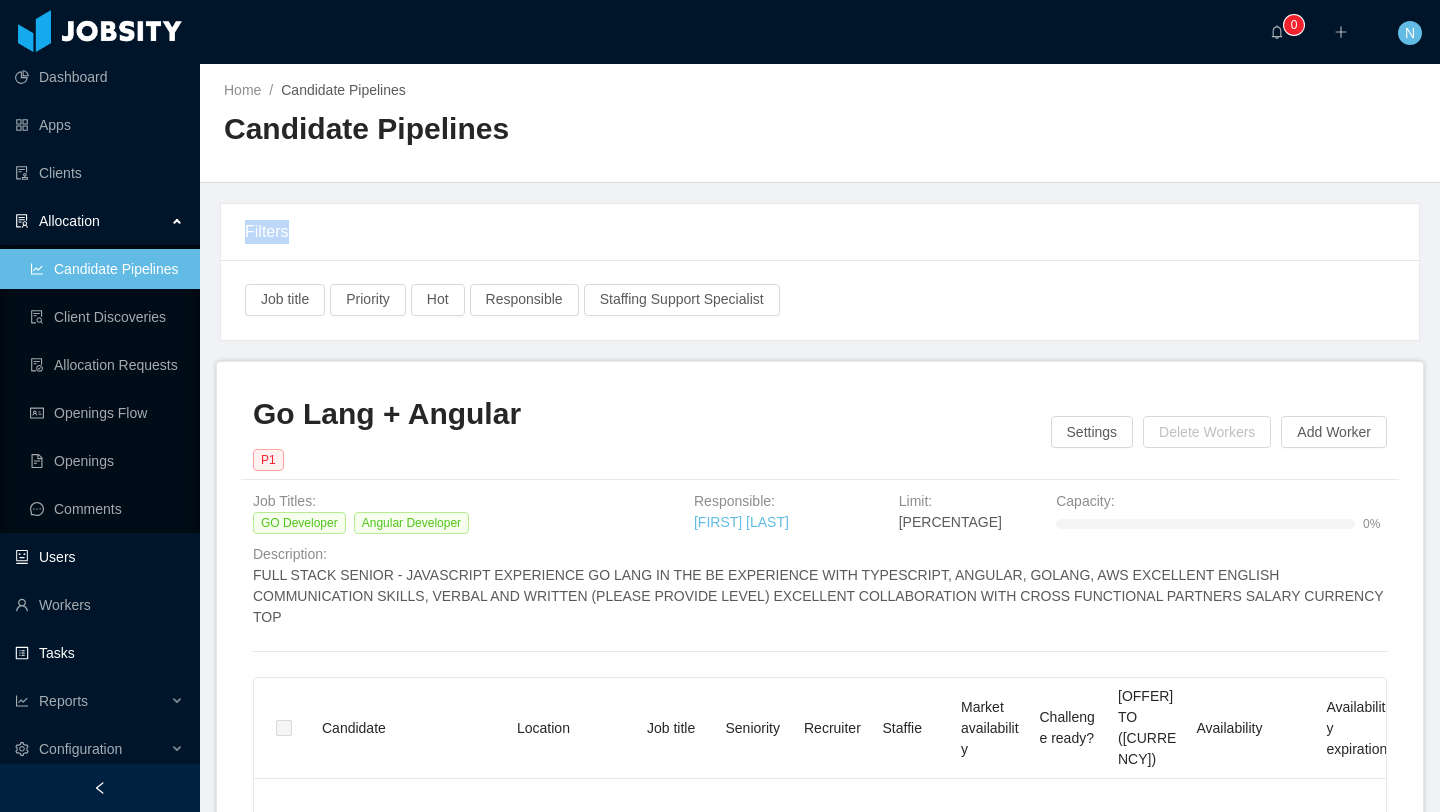 scroll, scrollTop: 16, scrollLeft: 0, axis: vertical 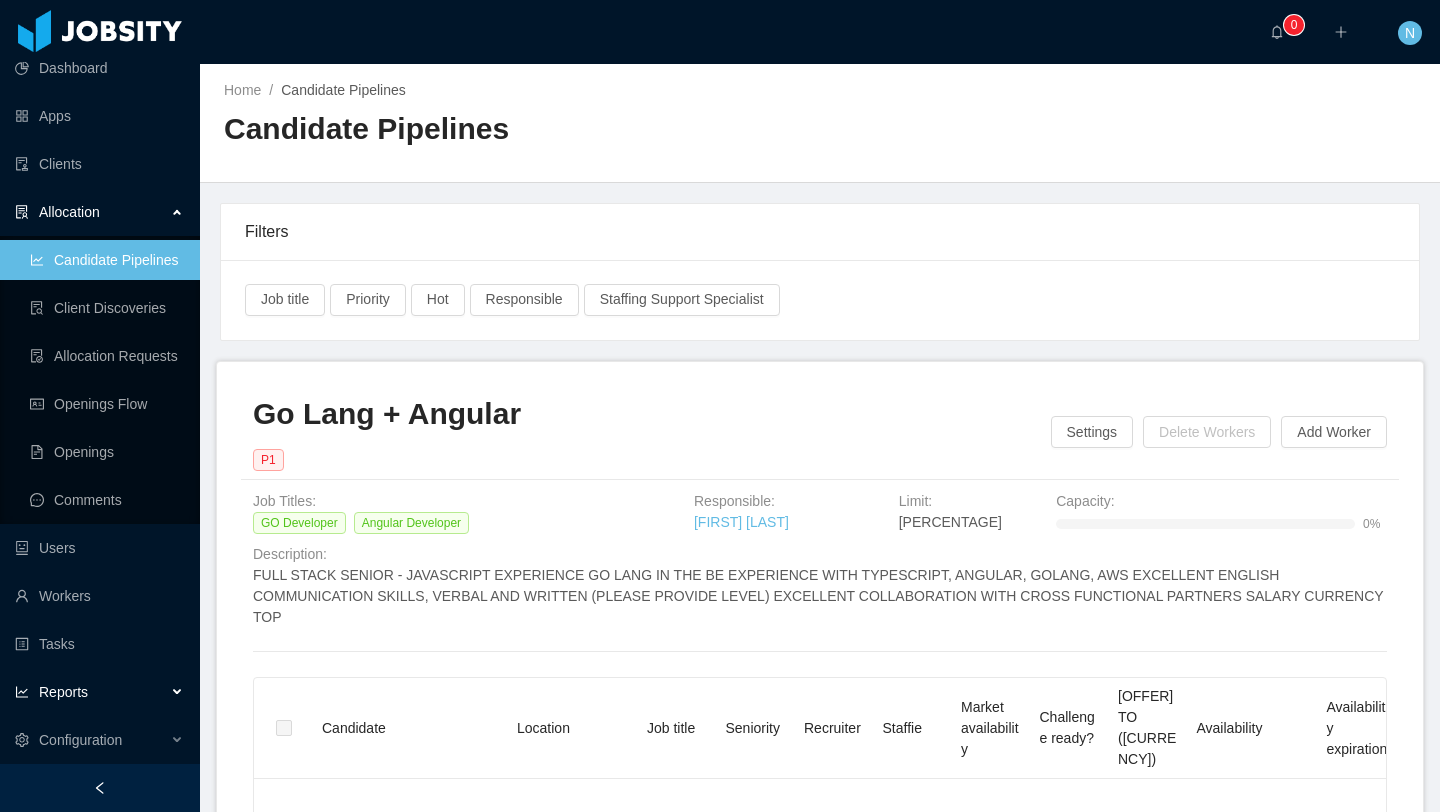 click on "Reports" at bounding box center (63, 692) 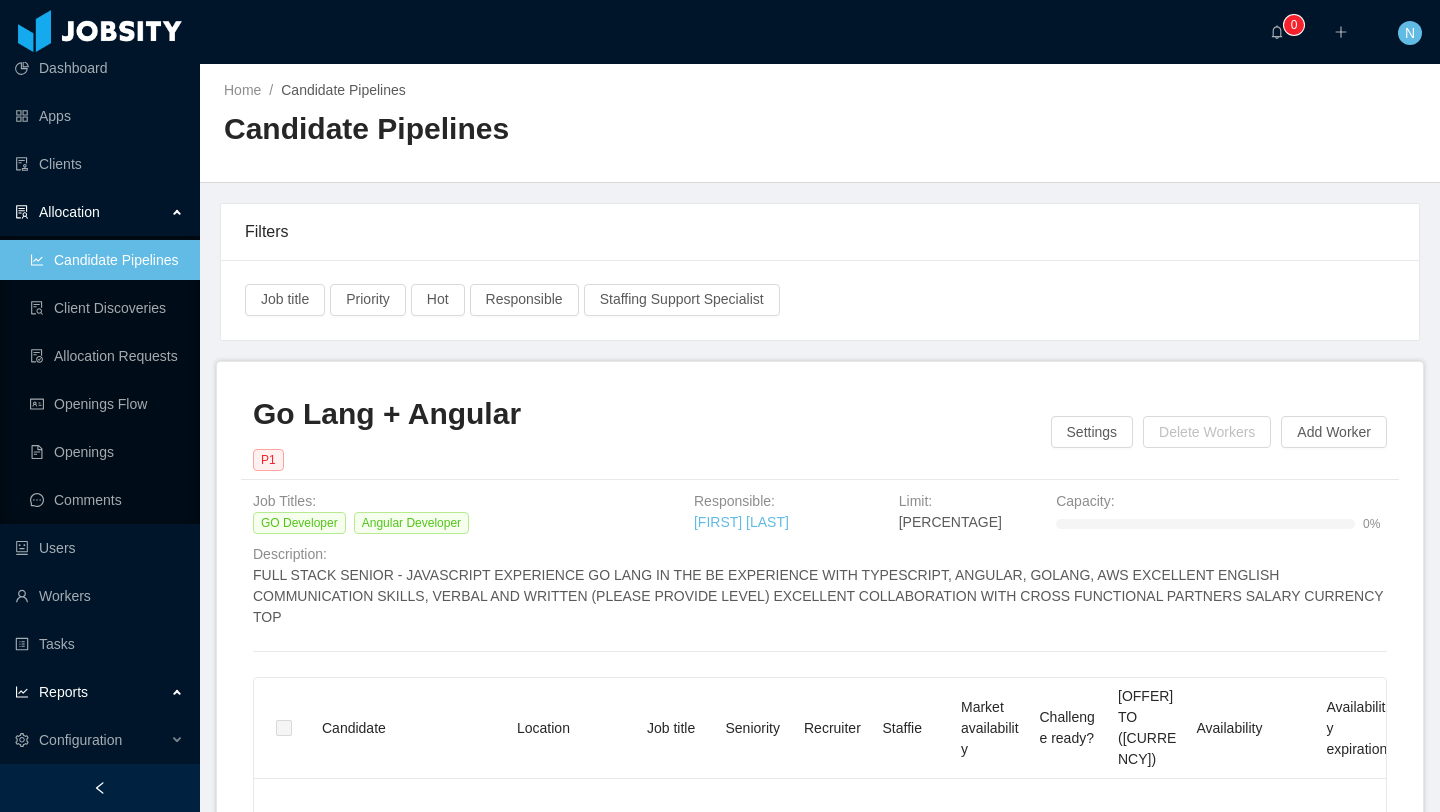 click on "Reports" at bounding box center (63, 692) 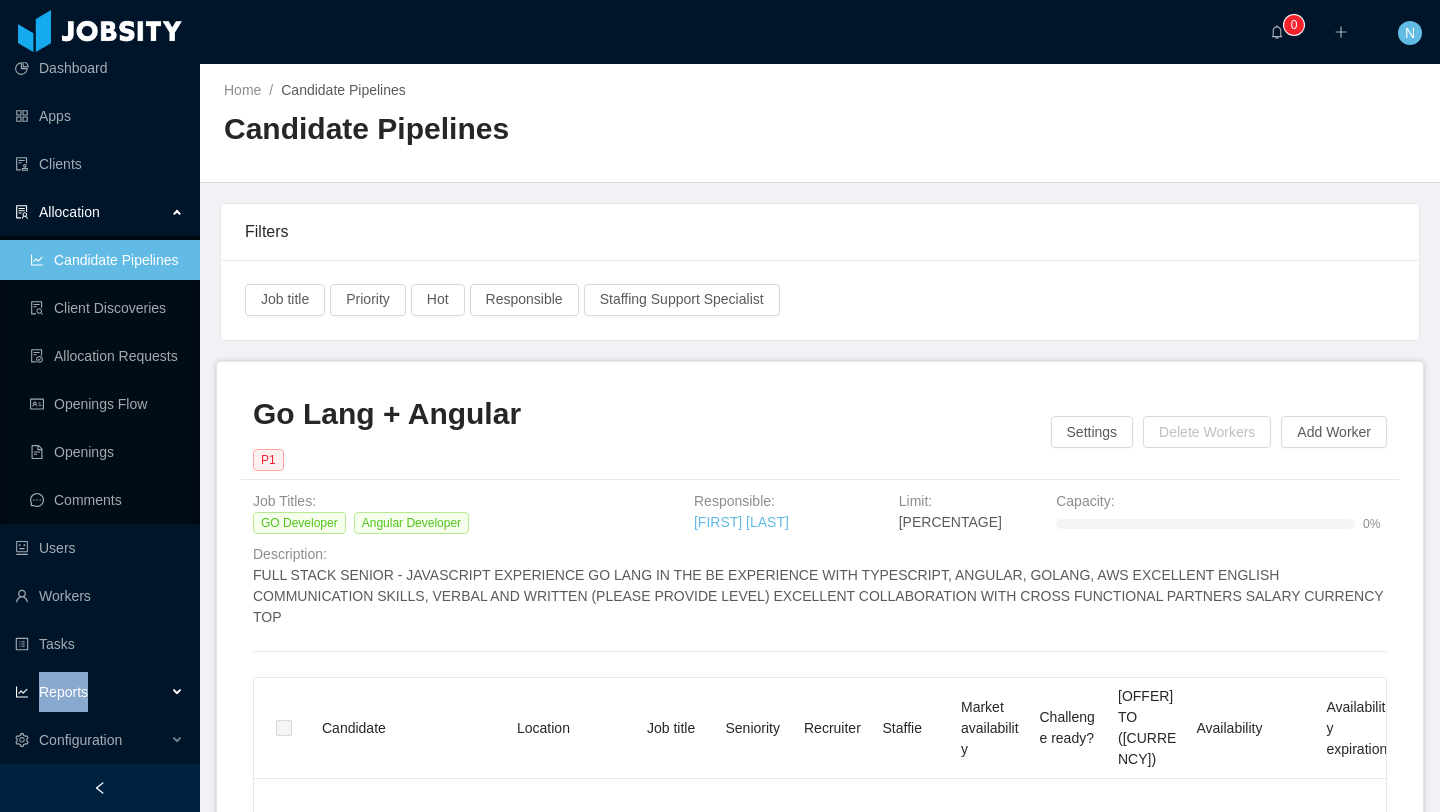 click on "Reports" at bounding box center (63, 692) 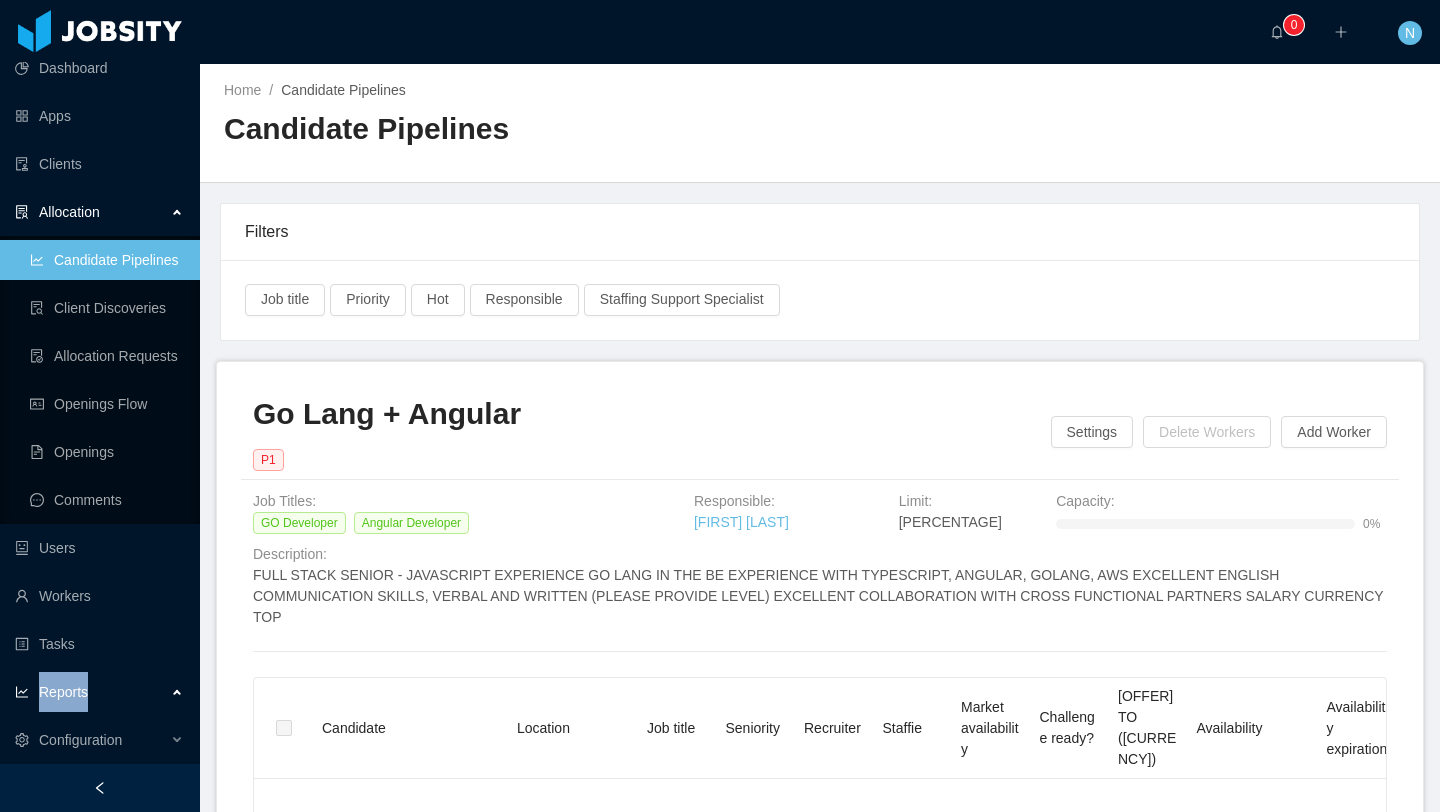 click on "Reports" at bounding box center (63, 692) 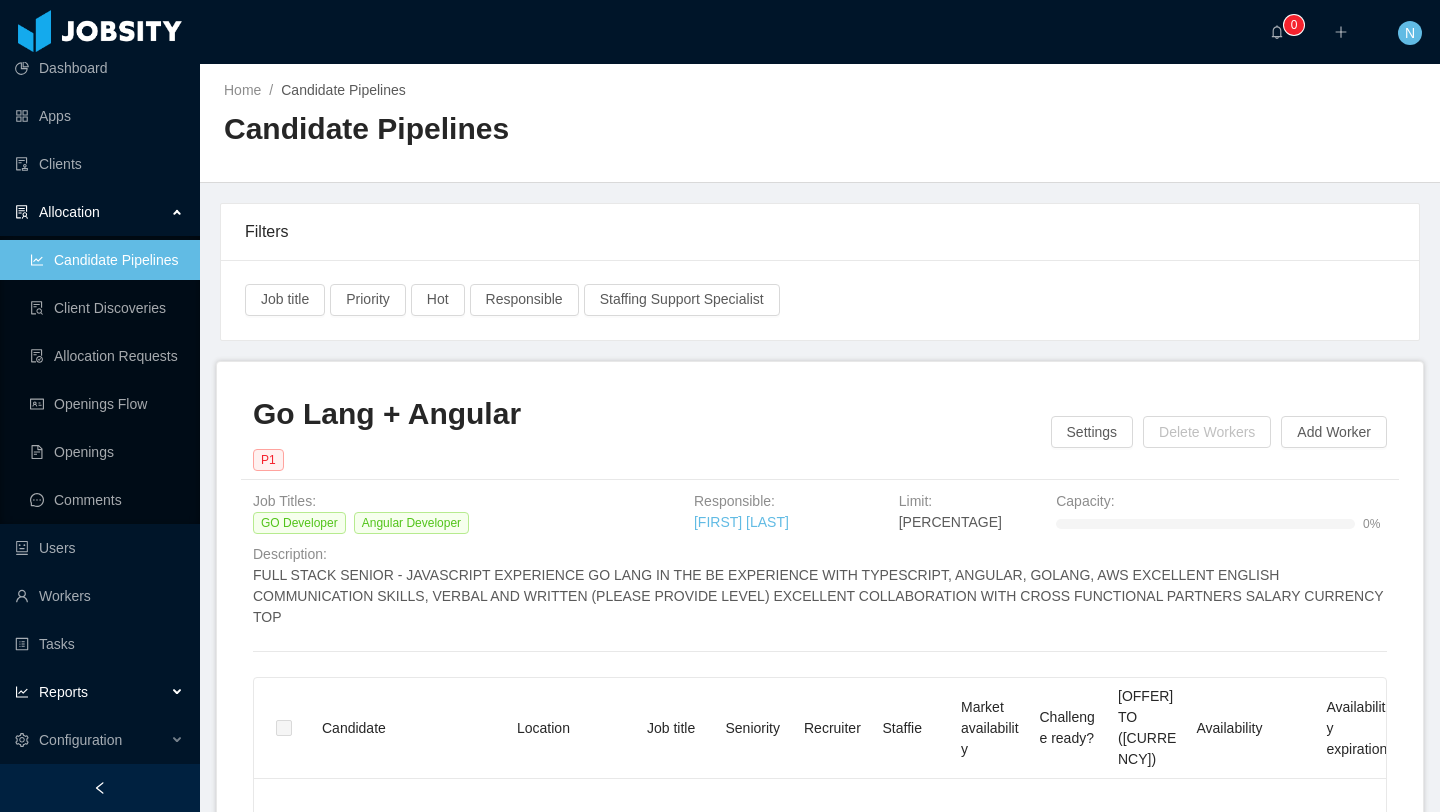 click on "Reports" at bounding box center (100, 692) 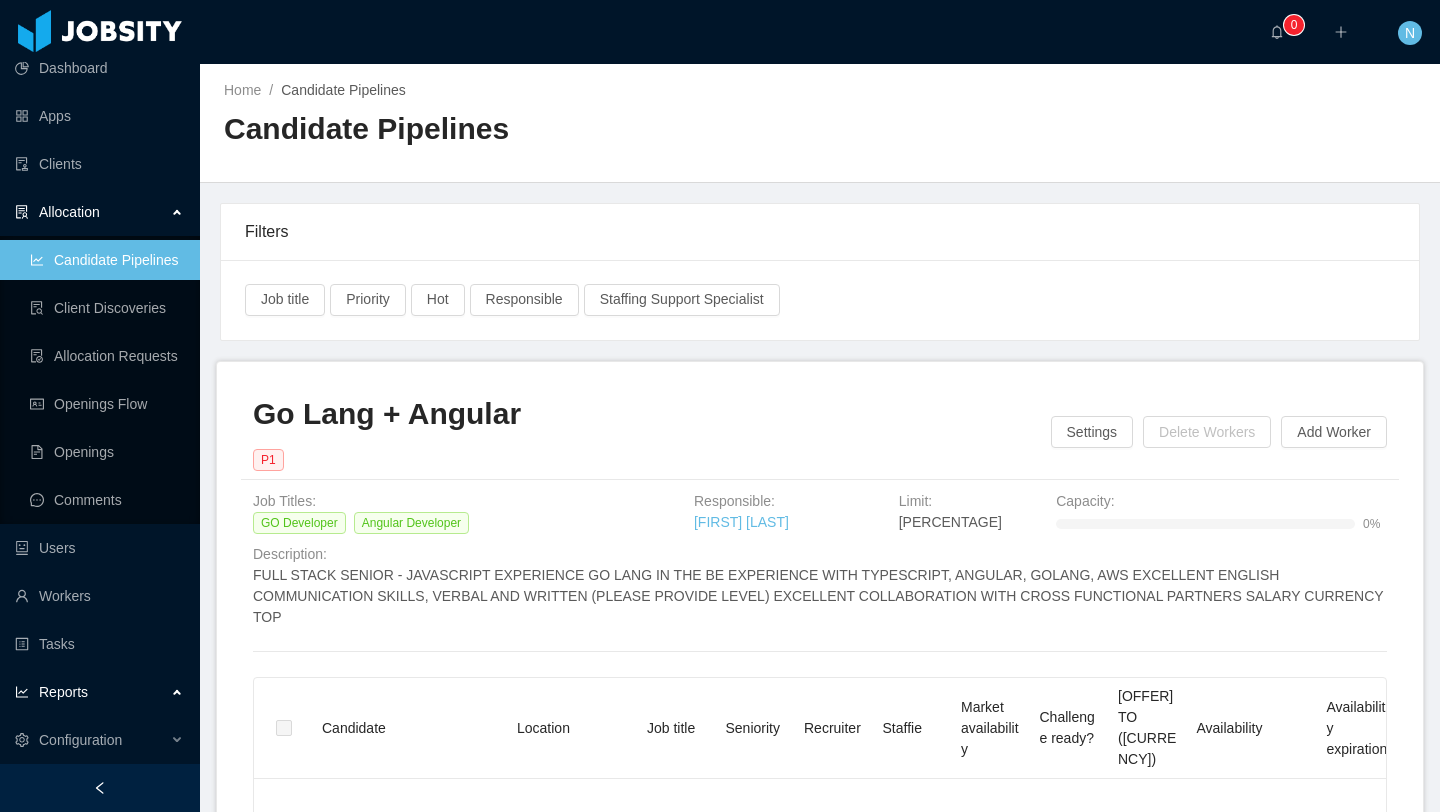 click on "Candidate Pipelines" at bounding box center [107, 260] 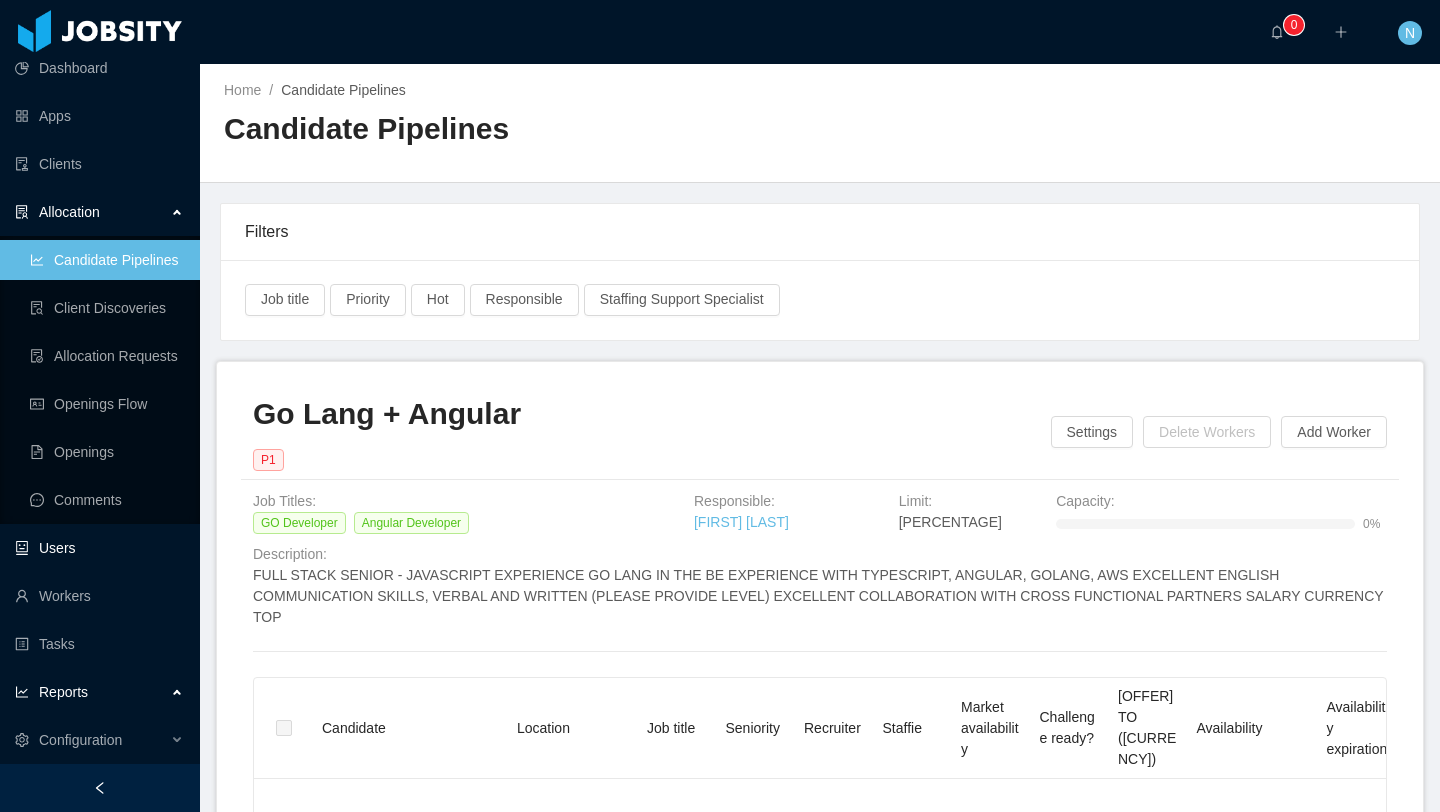 click on "Users" at bounding box center (99, 548) 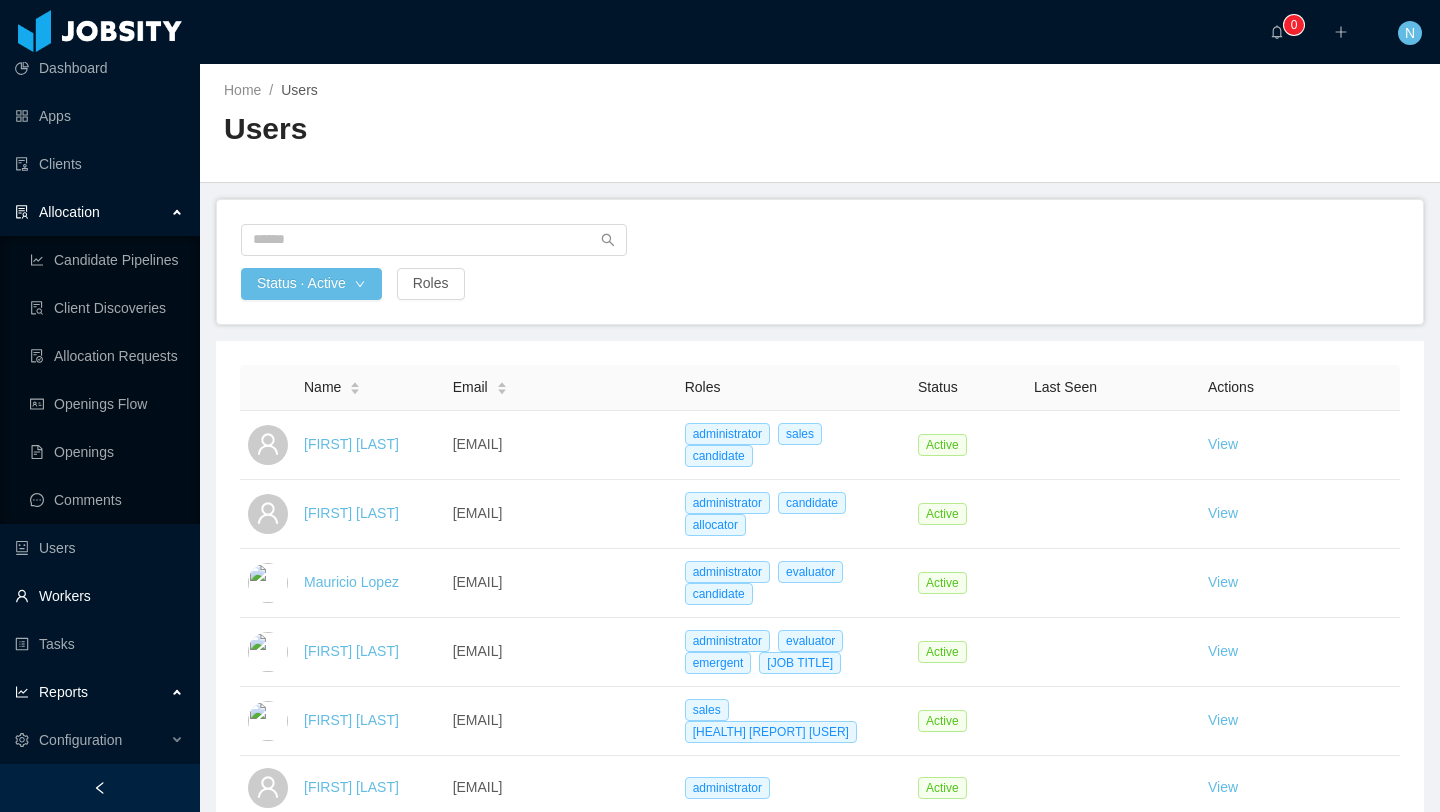 click on "Workers" at bounding box center (99, 596) 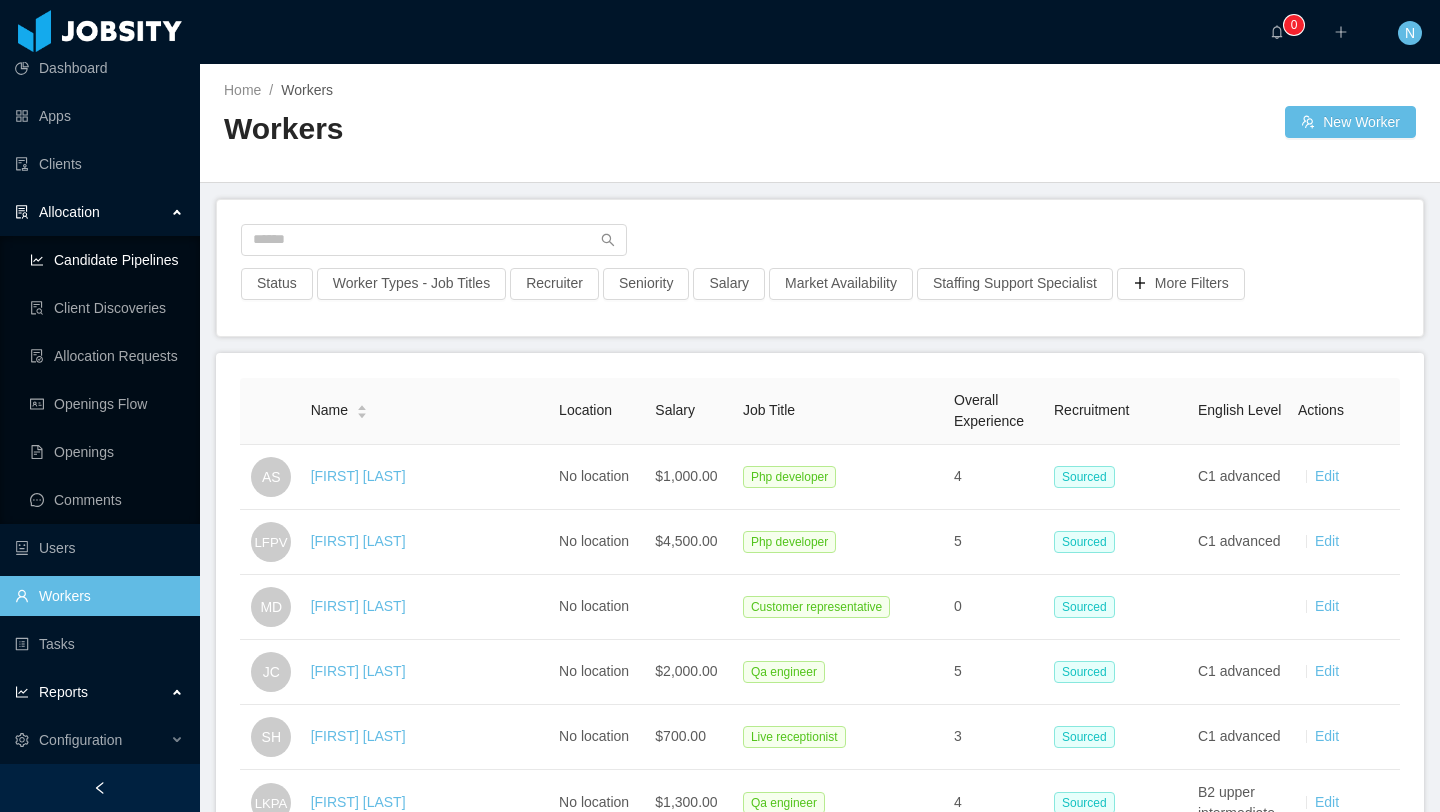 click on "Candidate Pipelines" at bounding box center [107, 260] 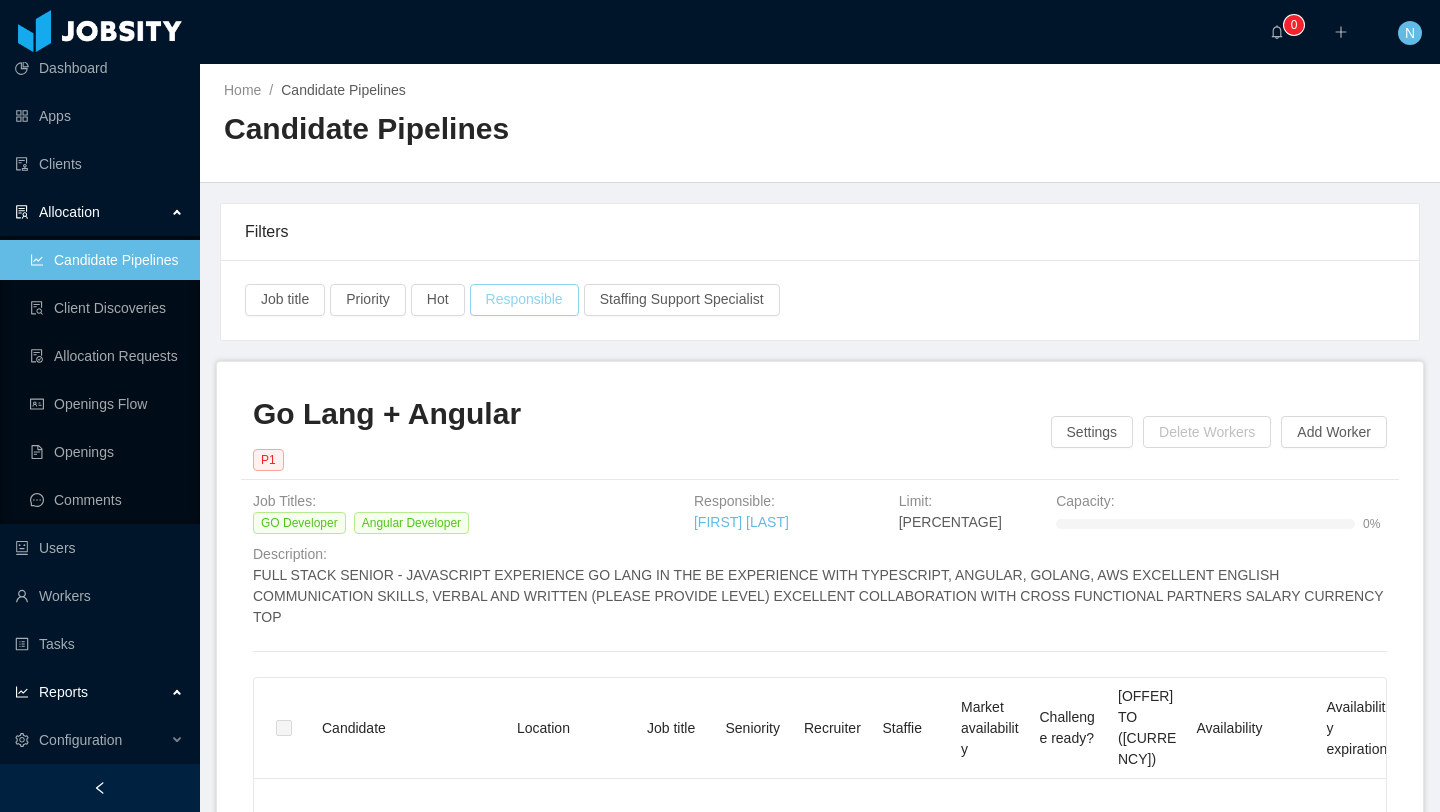 click on "Responsible" at bounding box center (285, 300) 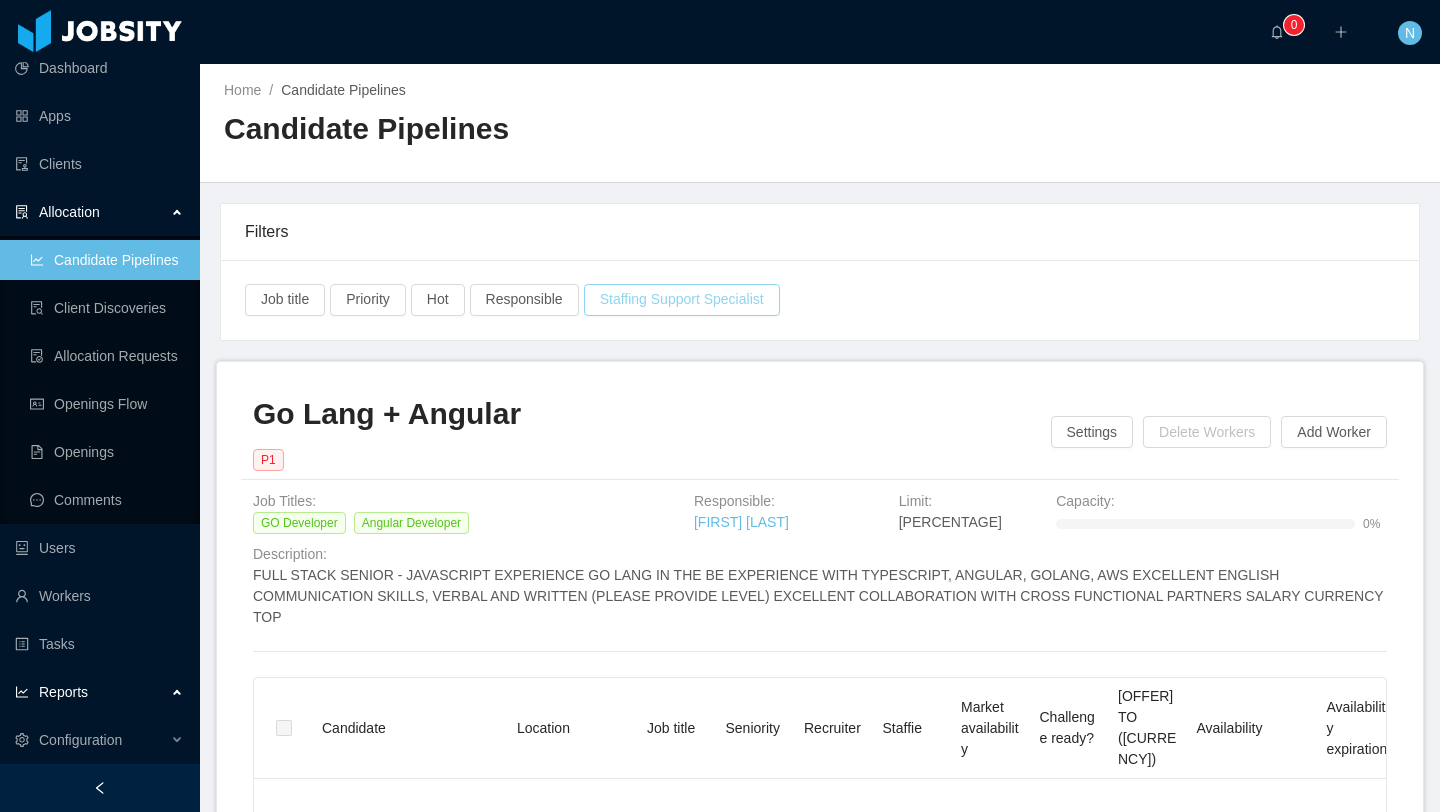 click on "Staffing Support Specialist" at bounding box center [285, 300] 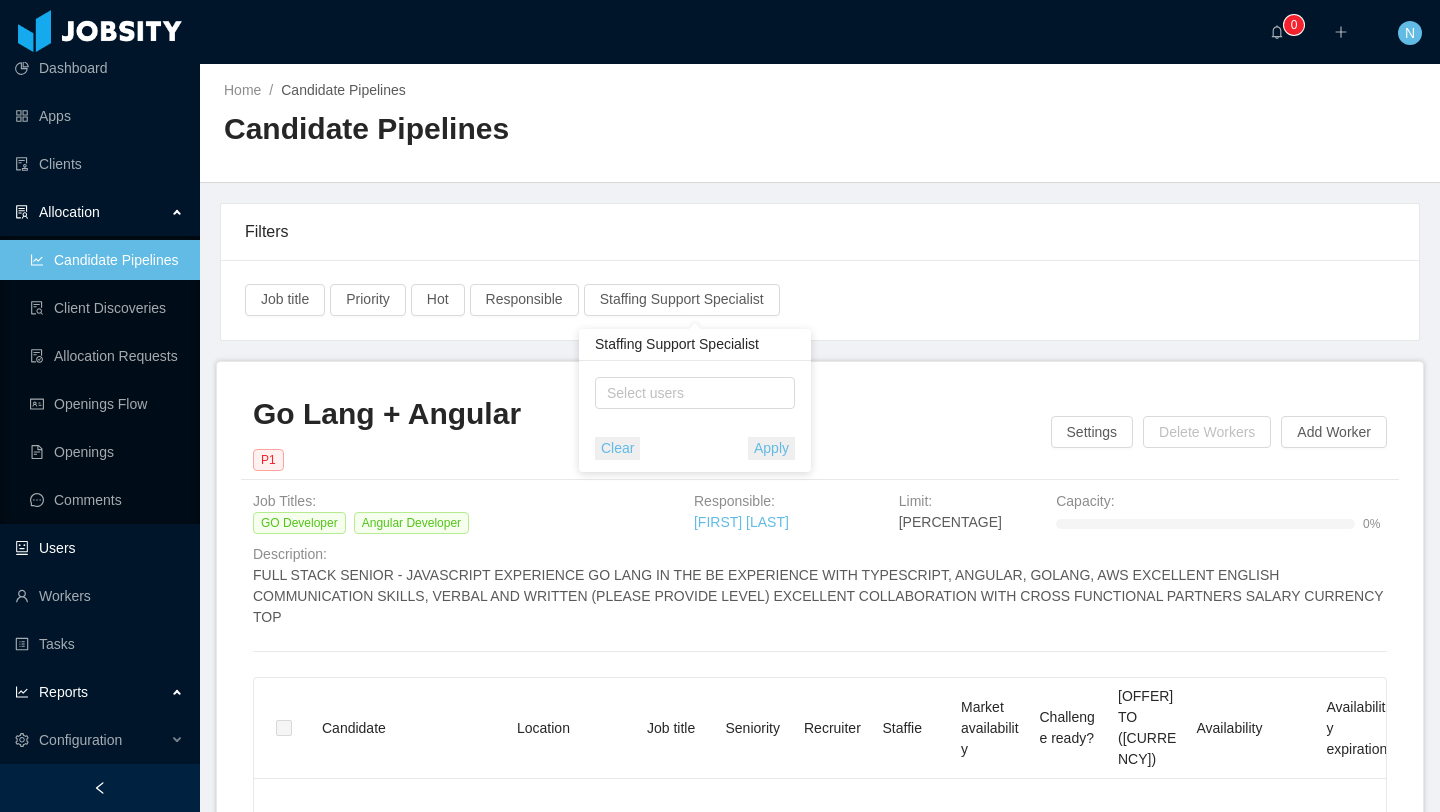 click on "Users" at bounding box center [99, 548] 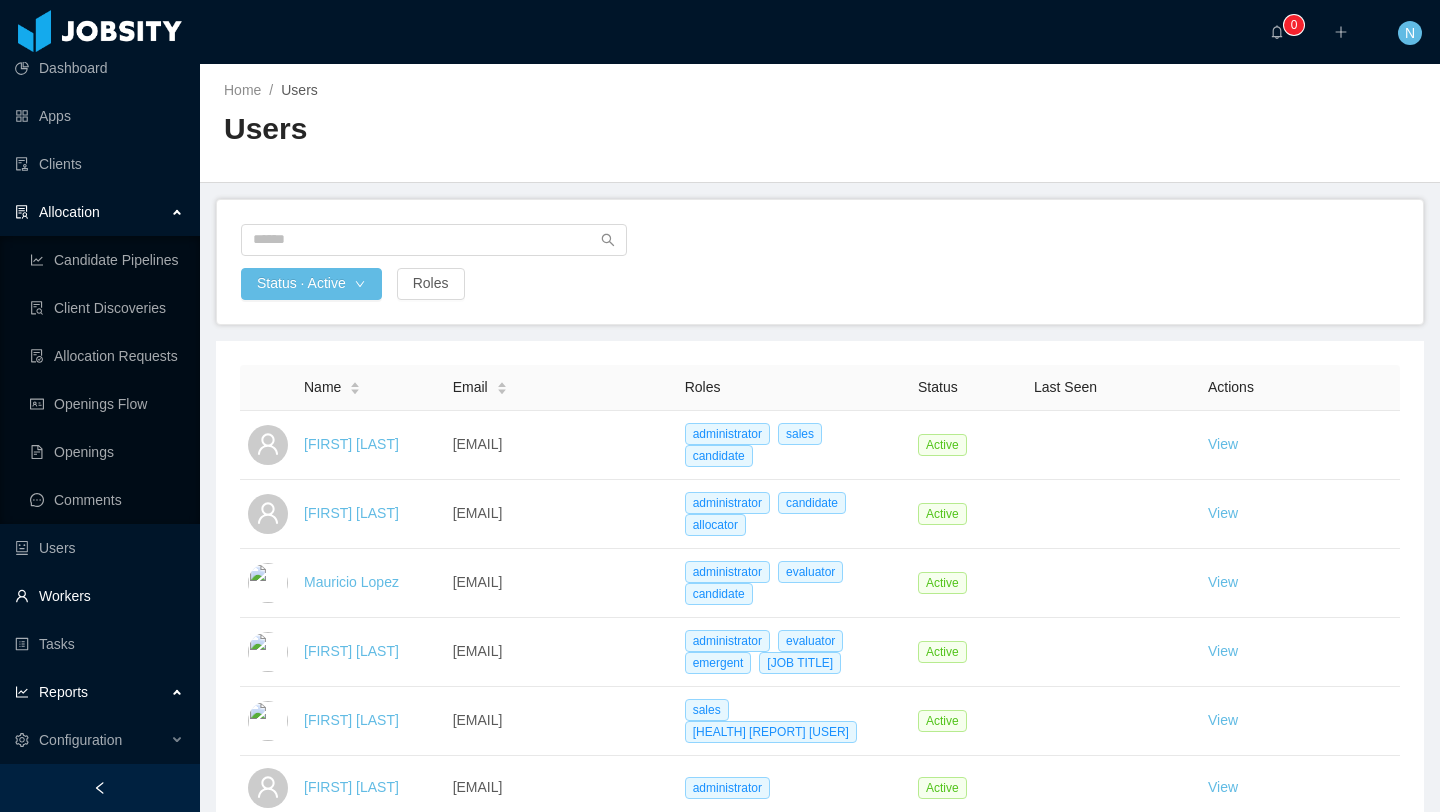 click on "Workers" at bounding box center [99, 596] 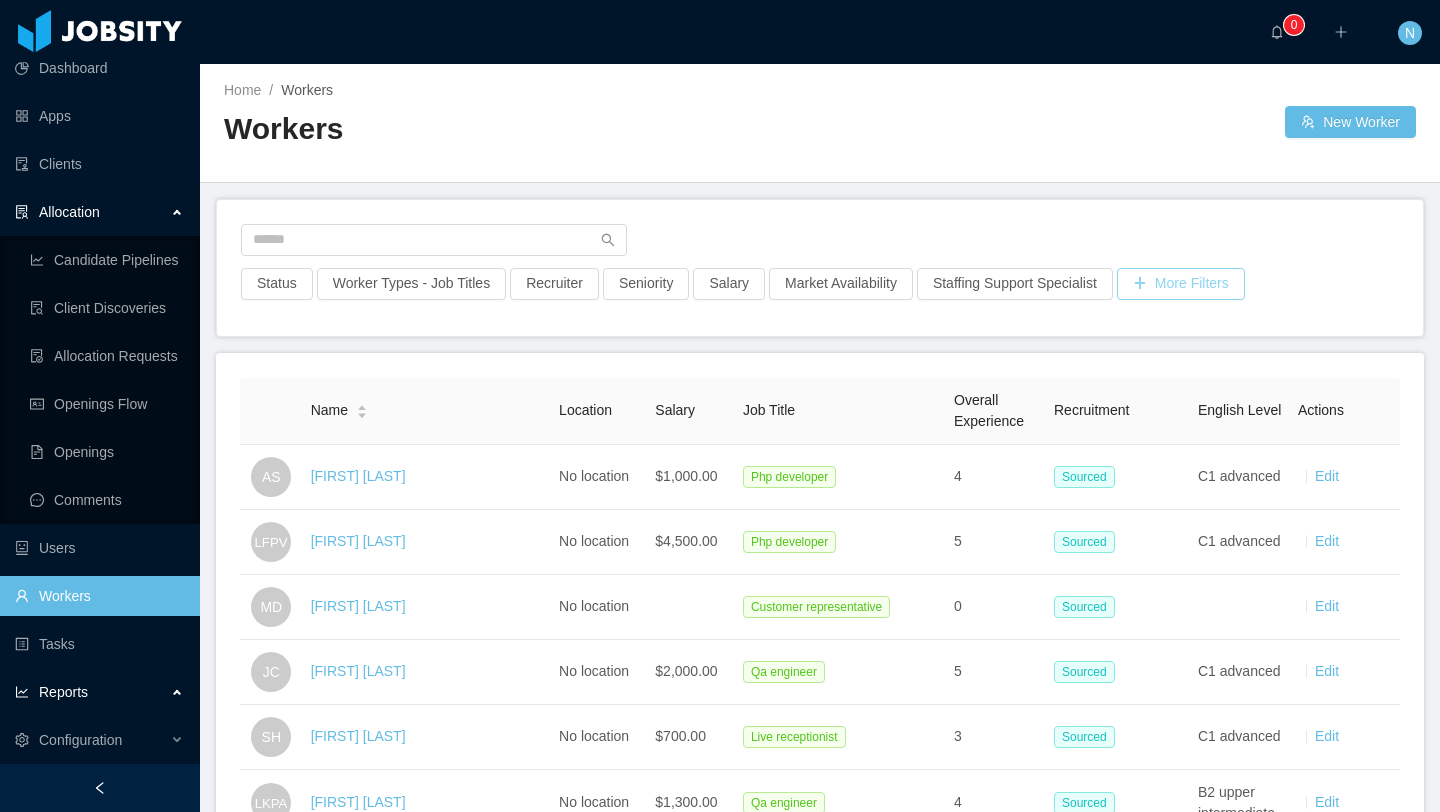click on "More Filters" at bounding box center (277, 284) 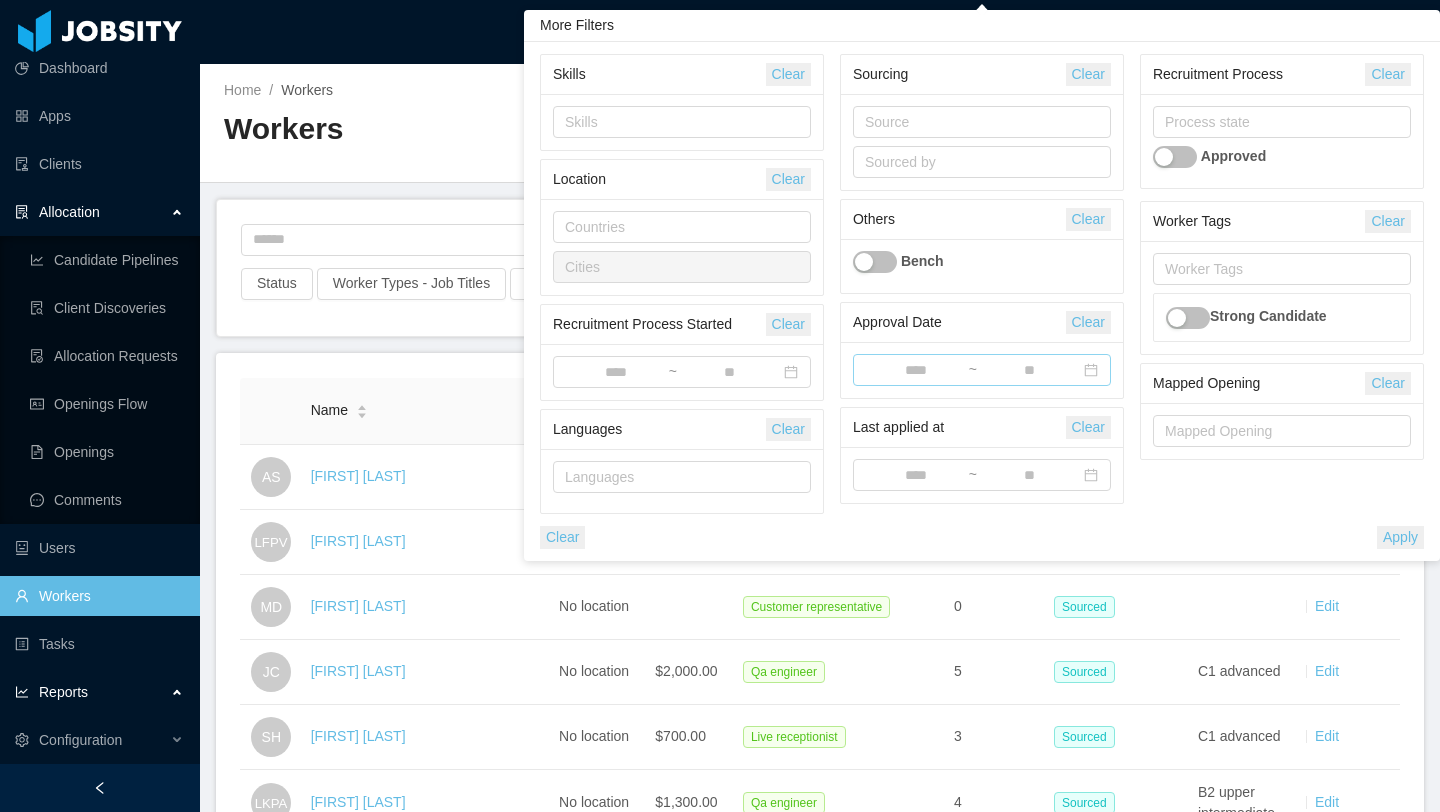 click at bounding box center [616, 373] 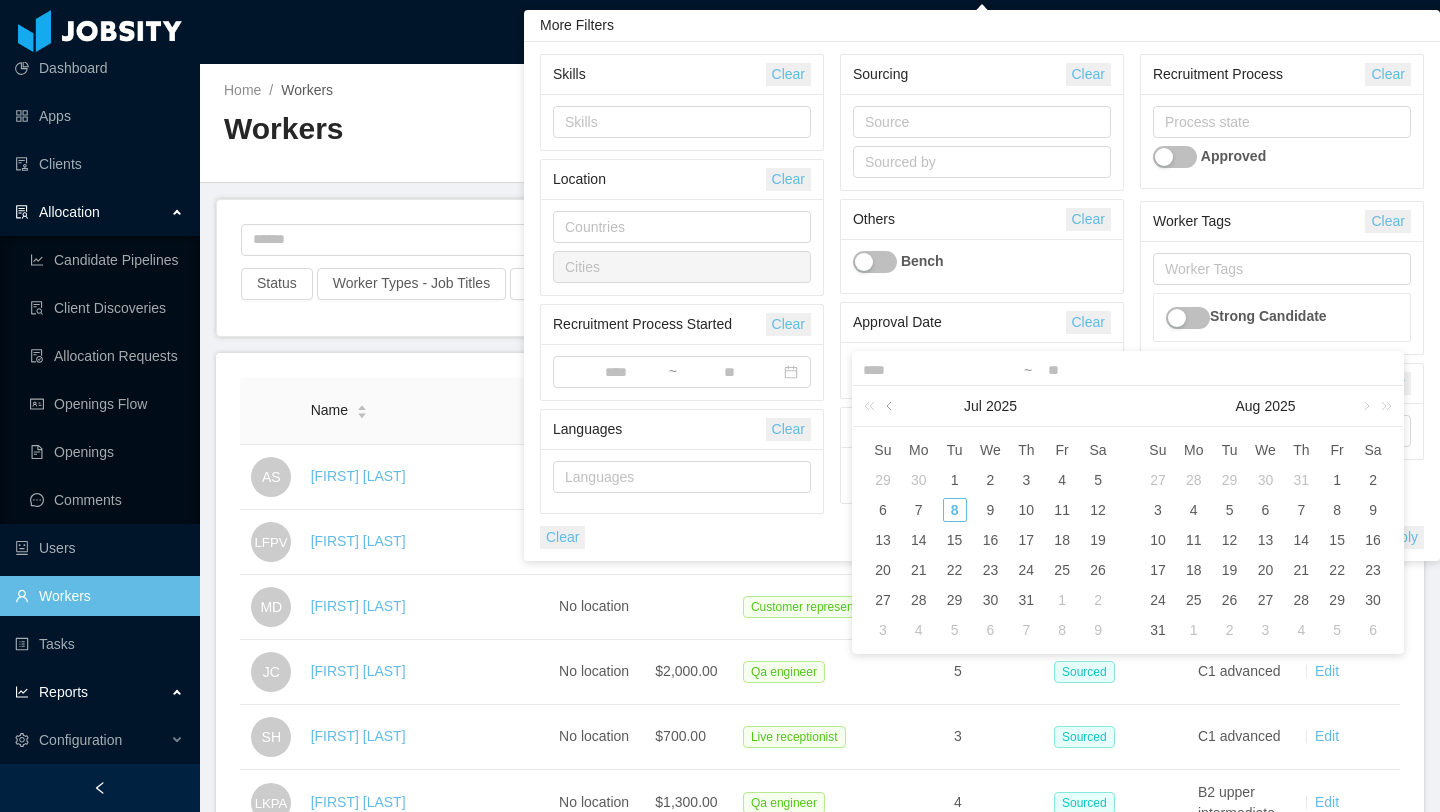 click at bounding box center (891, 406) 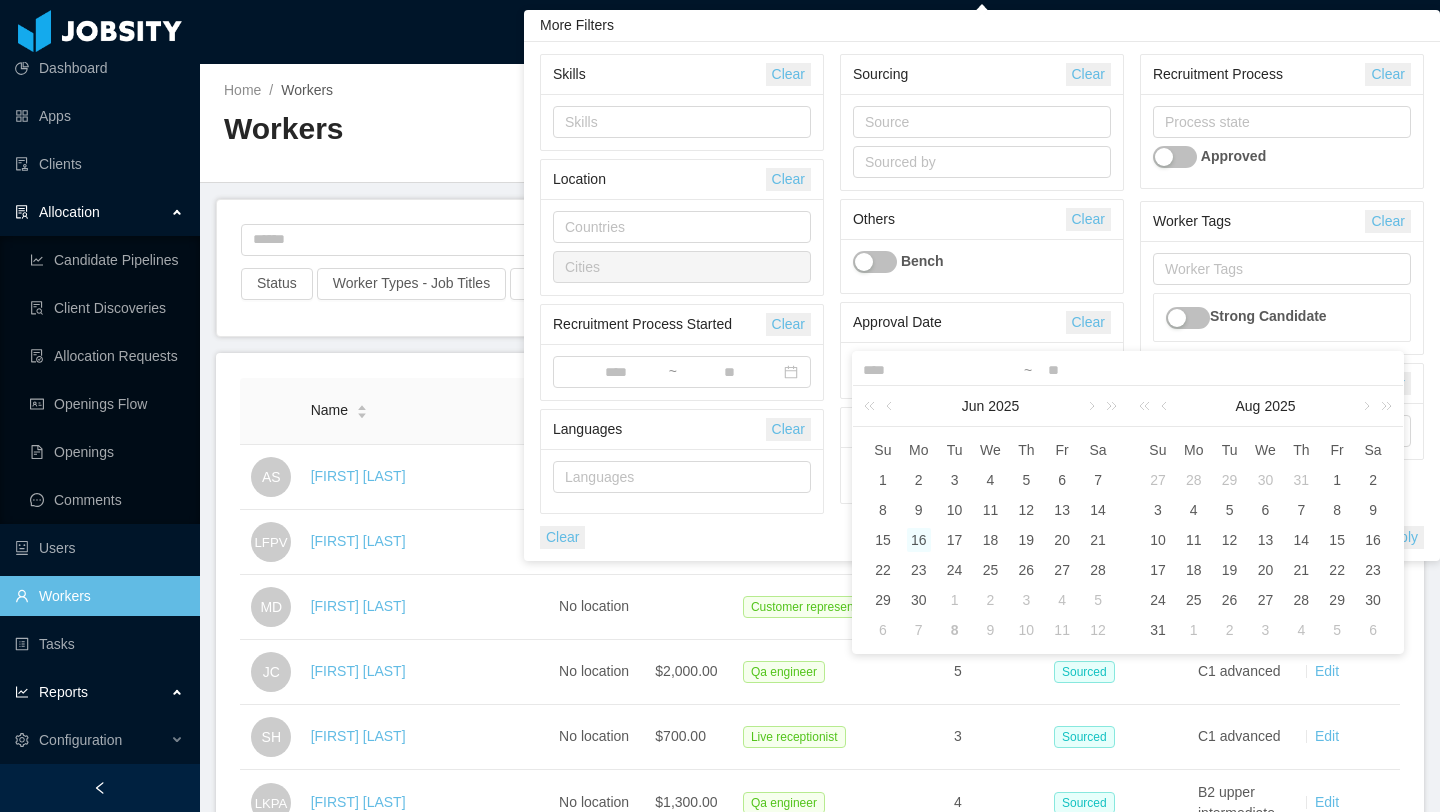 click on "16" at bounding box center [883, 480] 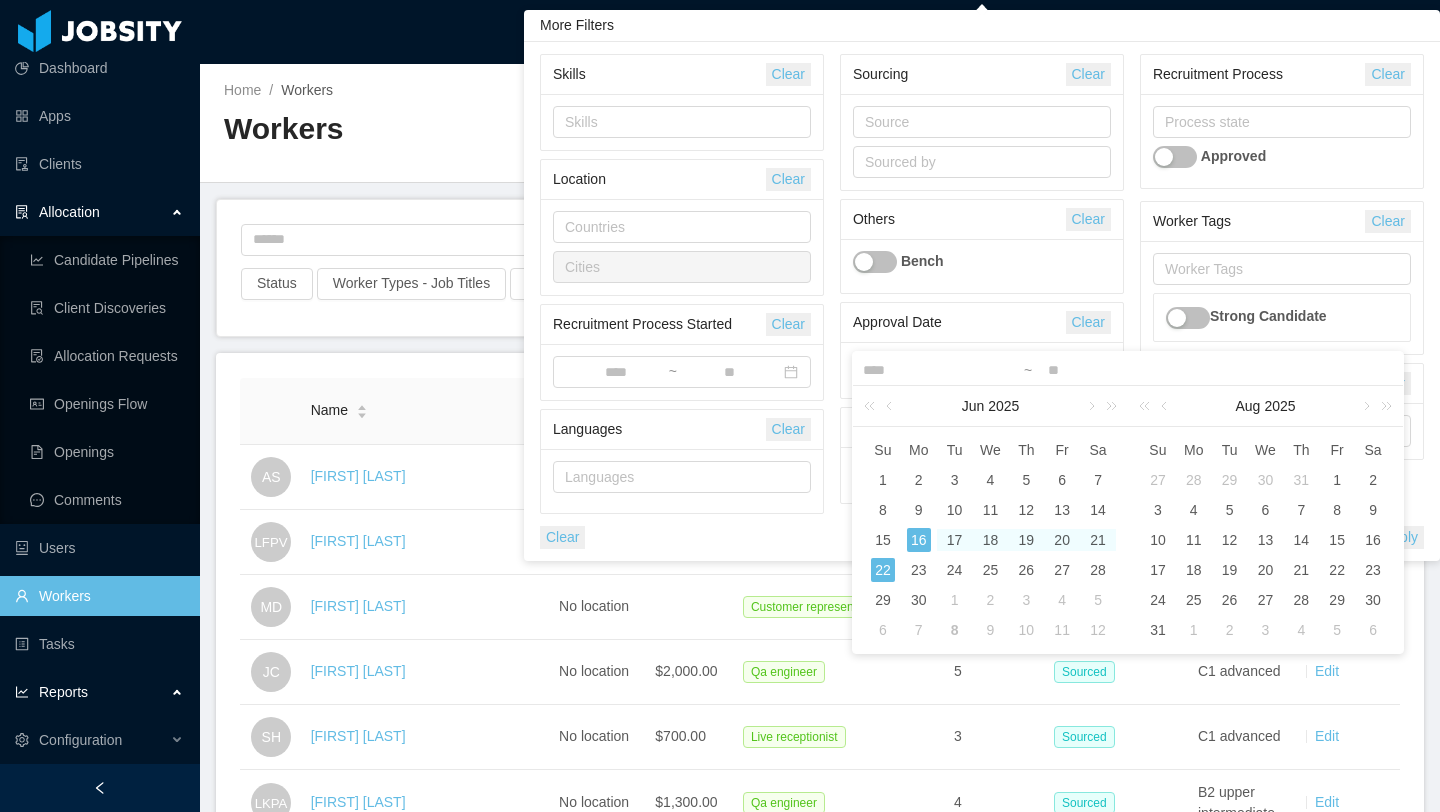click on "22" at bounding box center [883, 570] 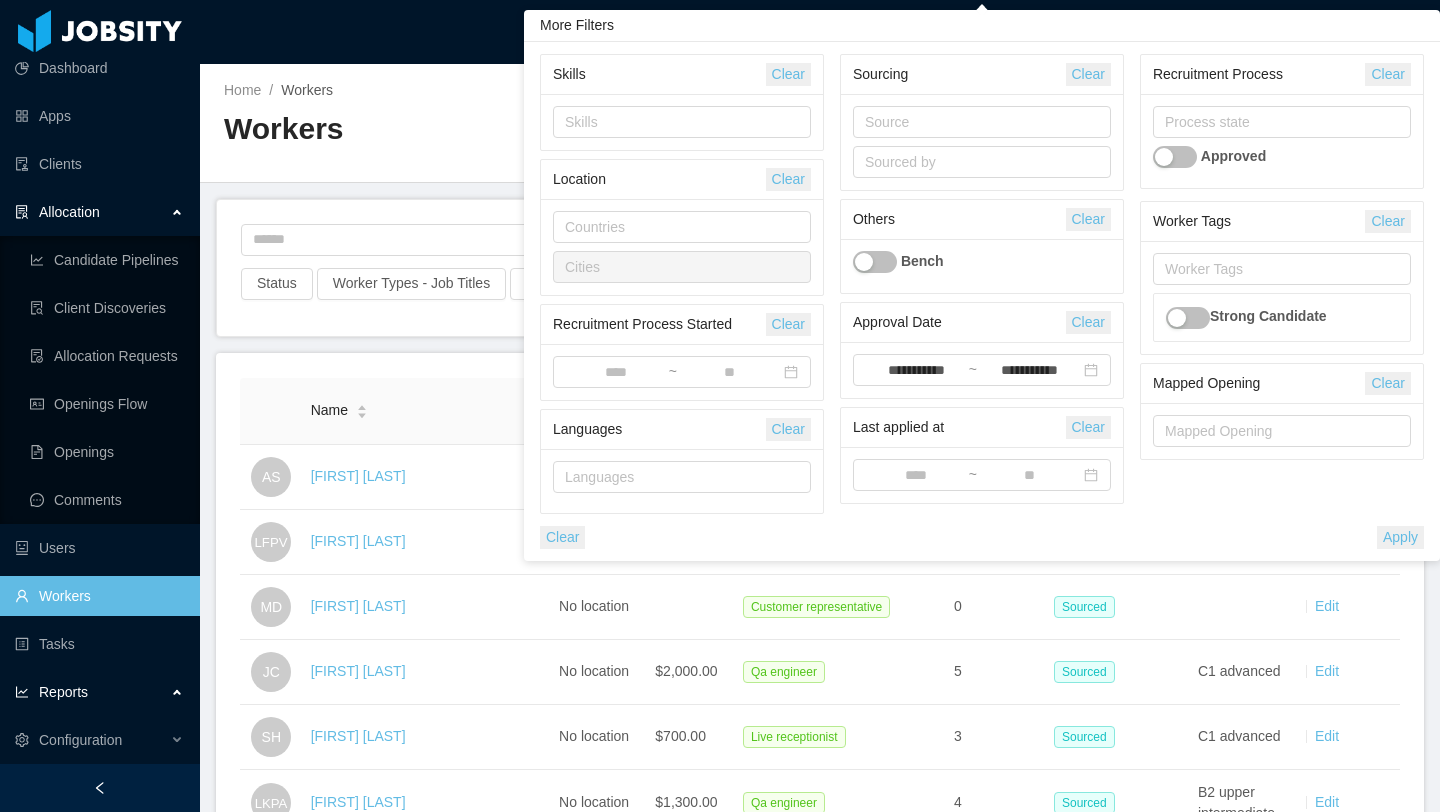 click on "Apply" at bounding box center [1400, 537] 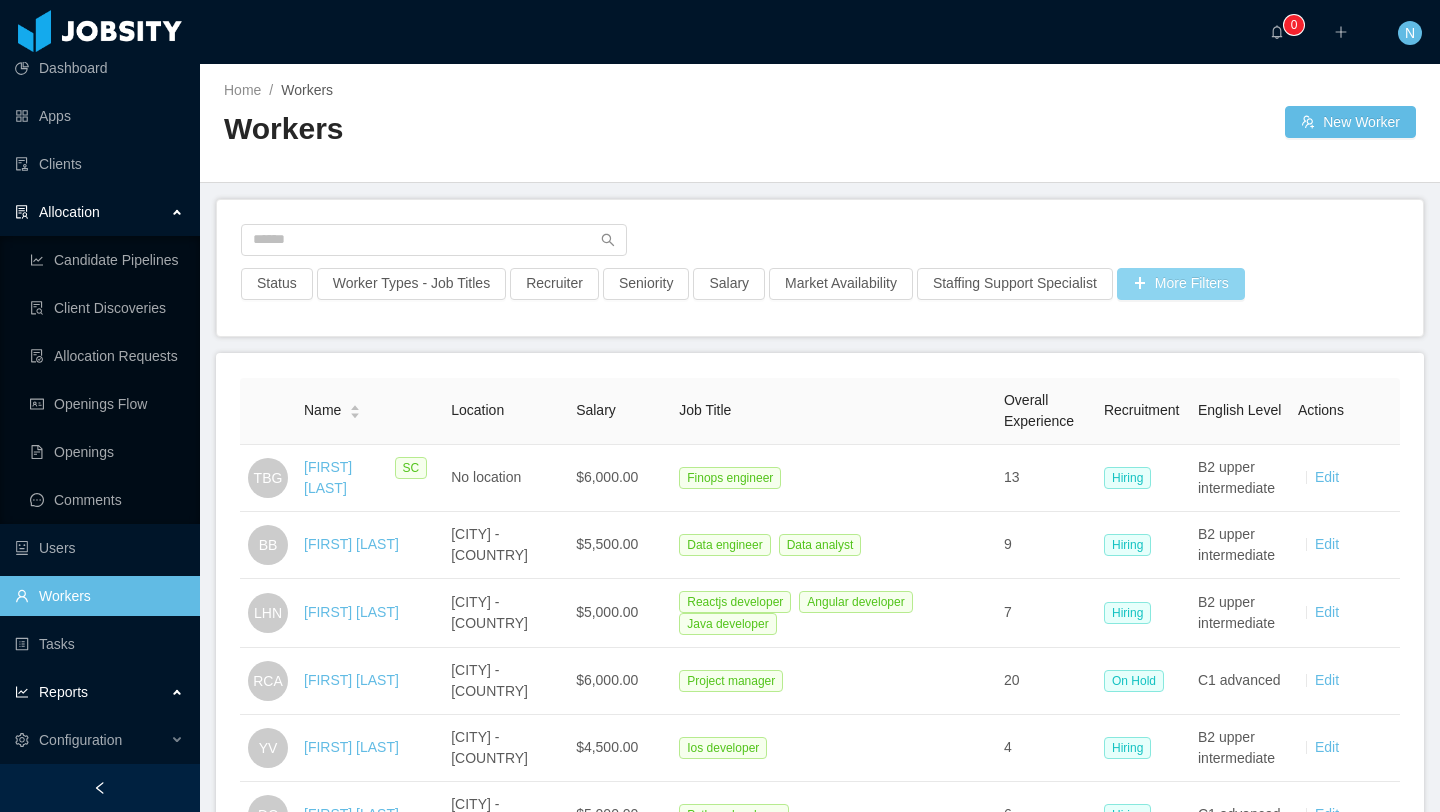 click on "More Filters" at bounding box center [1181, 284] 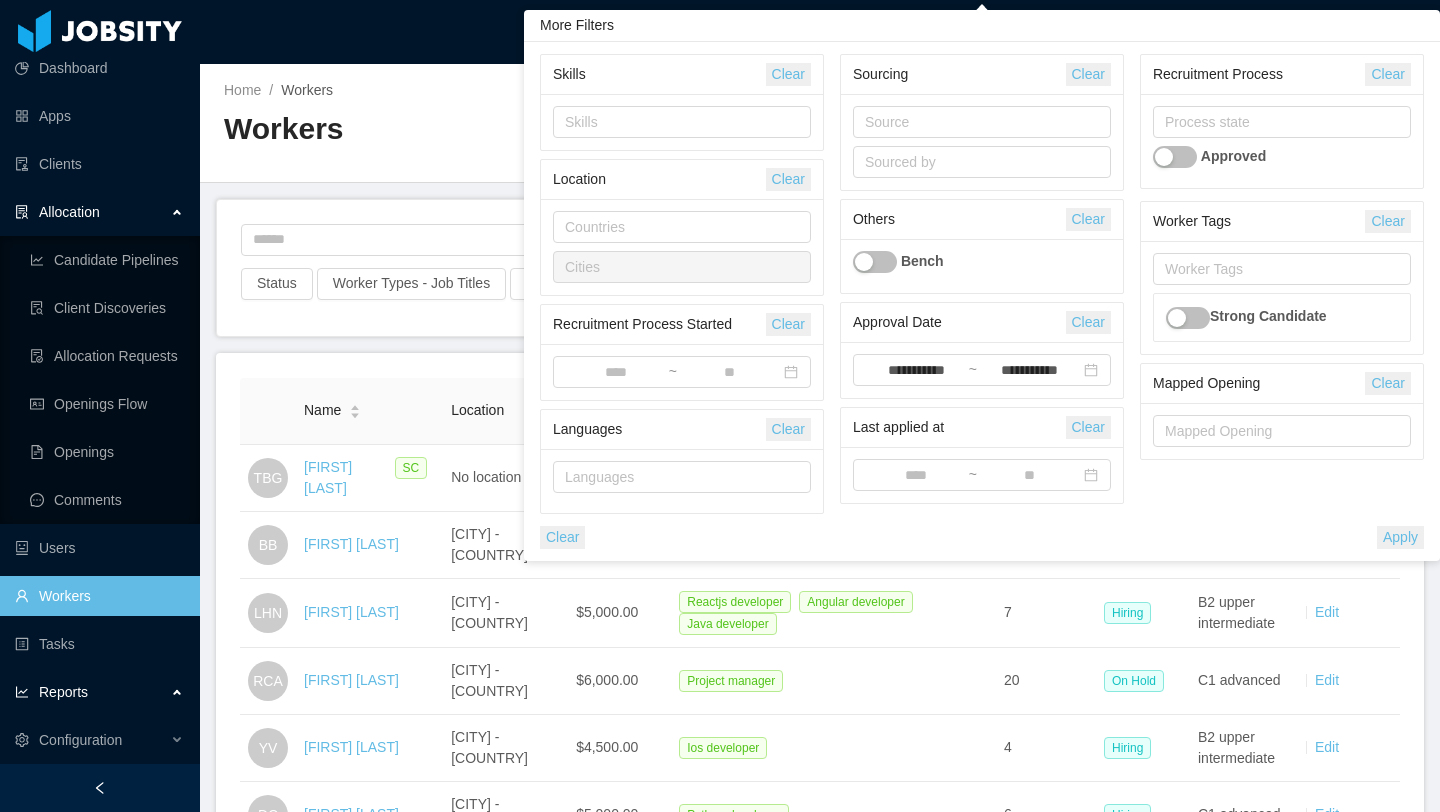 click on "**********" at bounding box center (982, 301) 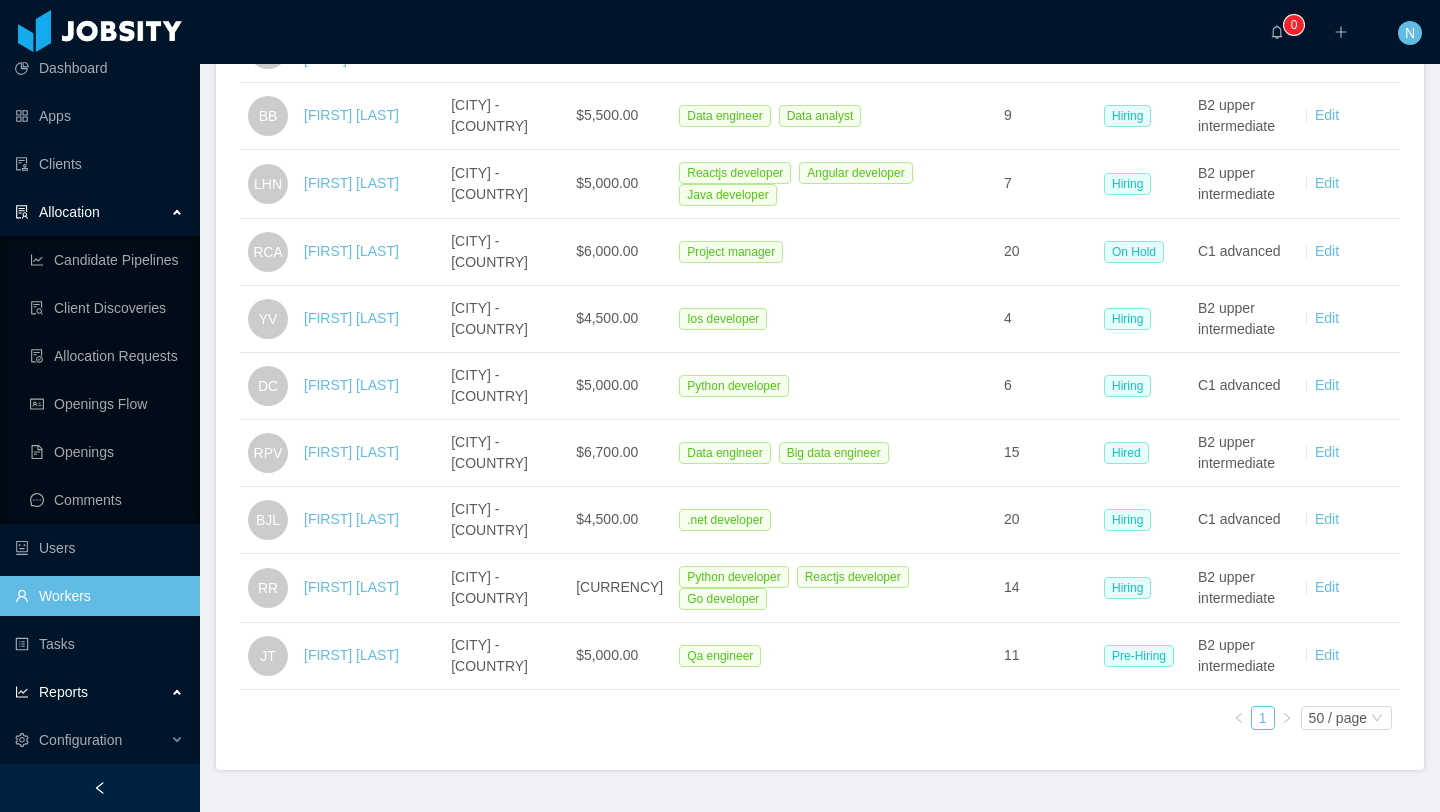 scroll, scrollTop: 441, scrollLeft: 0, axis: vertical 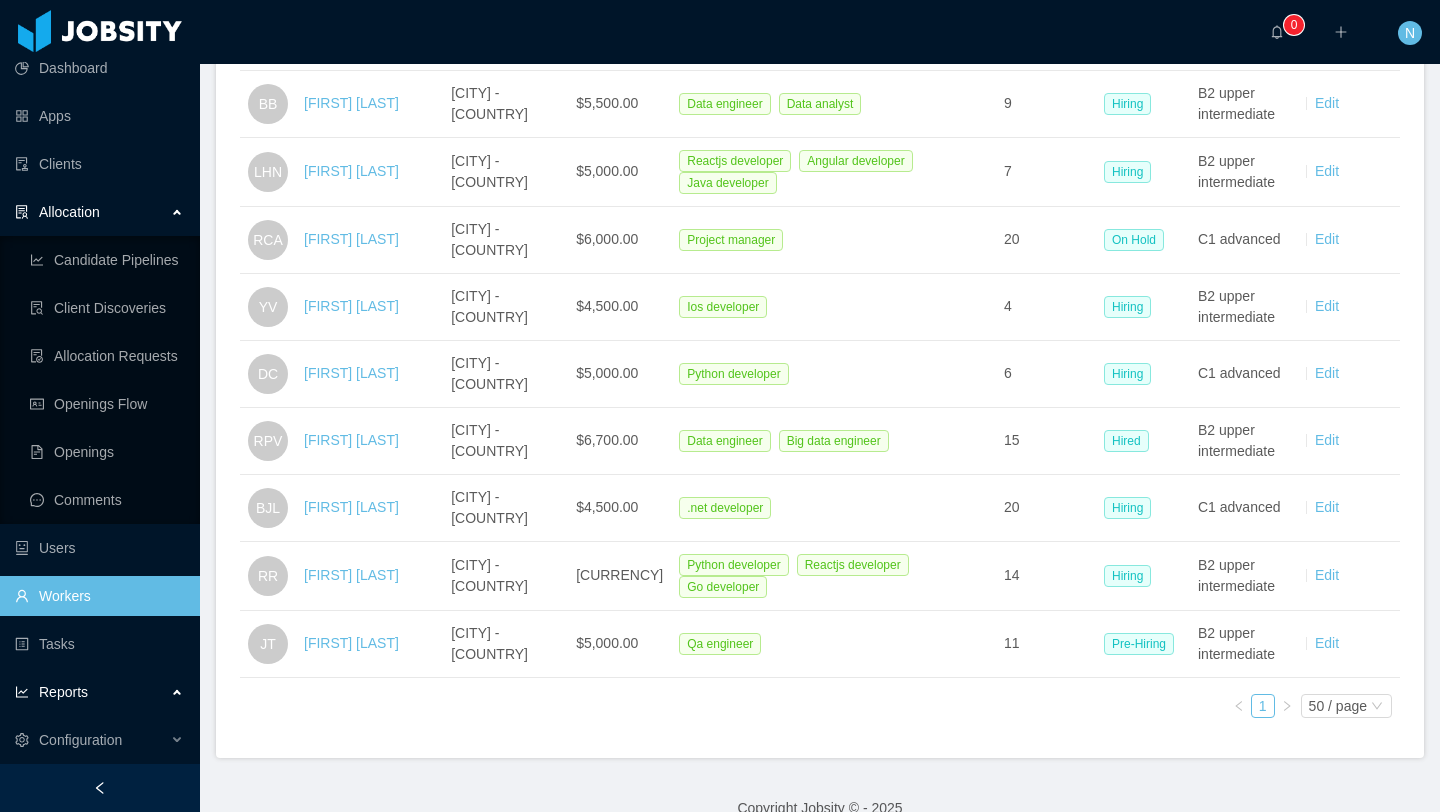 click on "Name Location Salary Job Title Overall Experience Recruitment English Level Actions TBG Thiago Bittencourt Gil SC No location $6,000.00 Finops engineer 13 Hiring B2 upper intermediate Edit BB Blenner Bak Divinópolis - Brazil $5,500.00 Data engineer Data analyst 9 Hiring B2 upper intermediate Edit LHN Luiz Henrique Naspolini Criciúma - Brazil $5,000.00 Reactjs developer Angular developer Java developer 7 Hiring B2 upper intermediate Edit RCA Ricardo Cornejo Avendaño Monterrey - Mexico $6,000.00 Project manager 20 On Hold C1 advanced Edit YV Yago Vanzan Rio de Janeiro - Brazil $4,500.00 Ios developer 4 Hiring B2 upper intermediate Edit DC Daniel Costa São Paulo - Brazil $5,000.00 Python developer 6 Hiring C1 advanced Edit RPV Rodrigo Parada Vásquez Santiago - Chile $6,700.00 Data engineer Big data engineer 15 Hired B2 upper intermediate Edit BJL Boadil Jones Luis Santo Domingo - Dominican Republic $4,500.00 .net developer 20 Hiring C1 advanced Edit RR Rafael Ramos Rio de Janeiro - Brazil $4,100.00 14 JT" at bounding box center (820, 335) 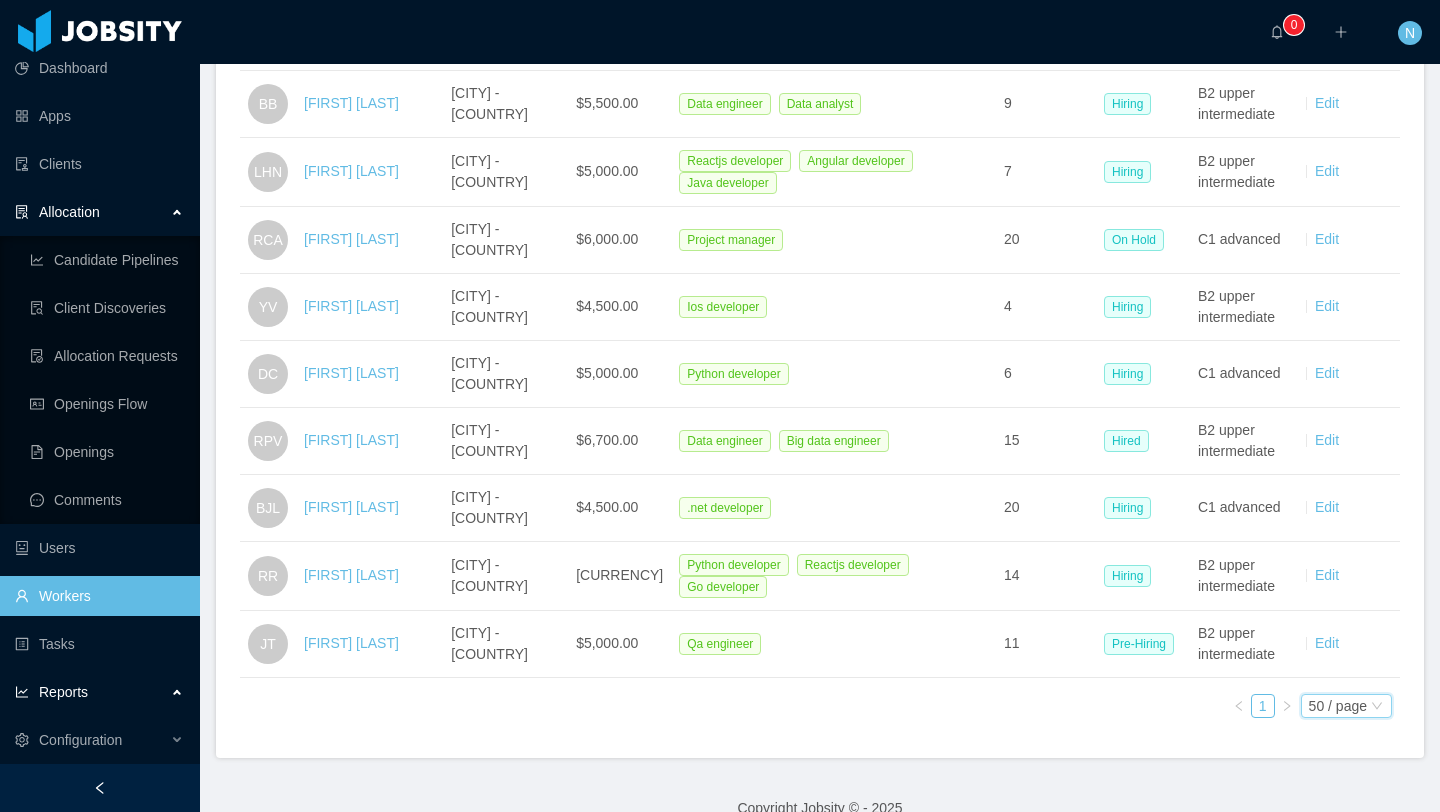 click at bounding box center (1377, 706) 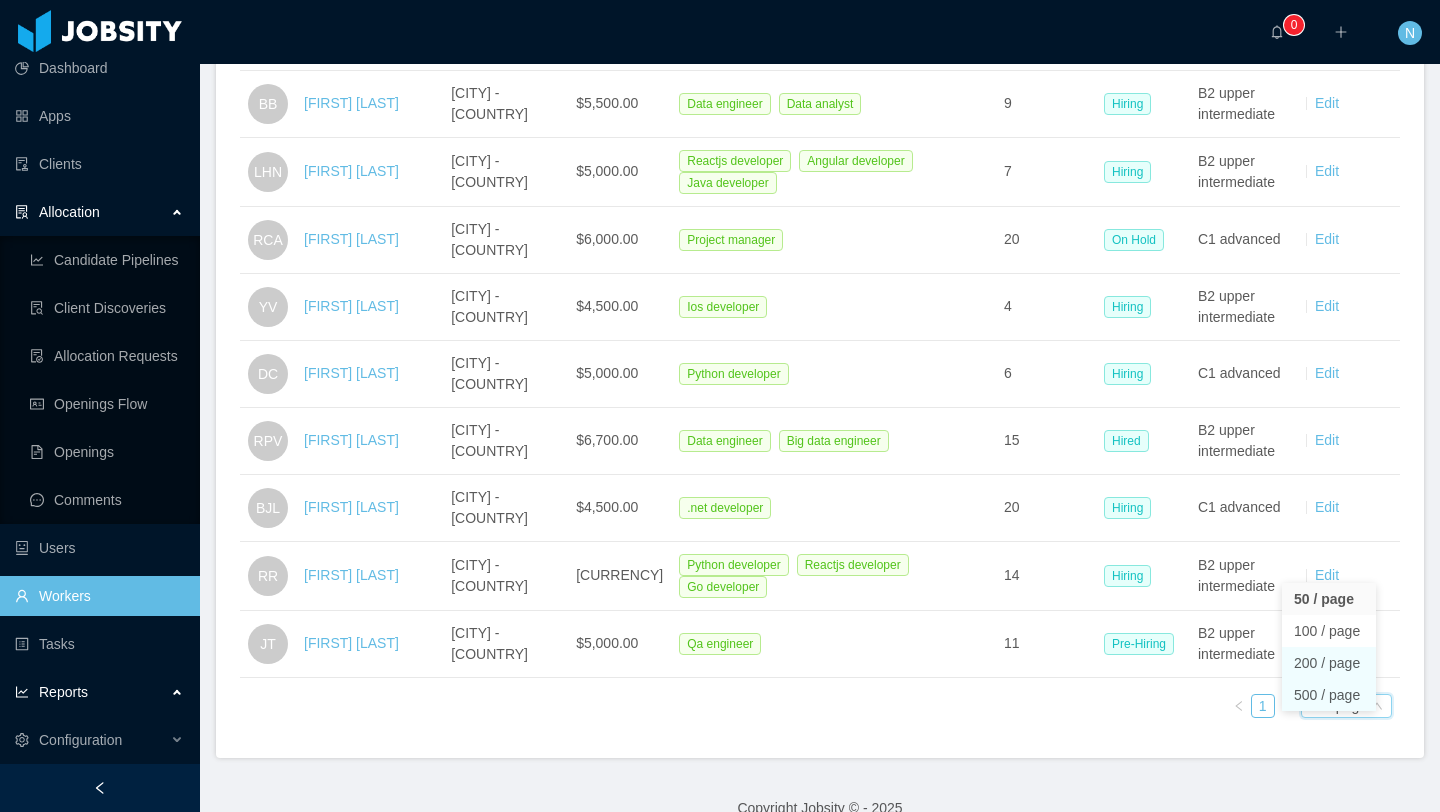 click on "200 / page" at bounding box center (1329, 663) 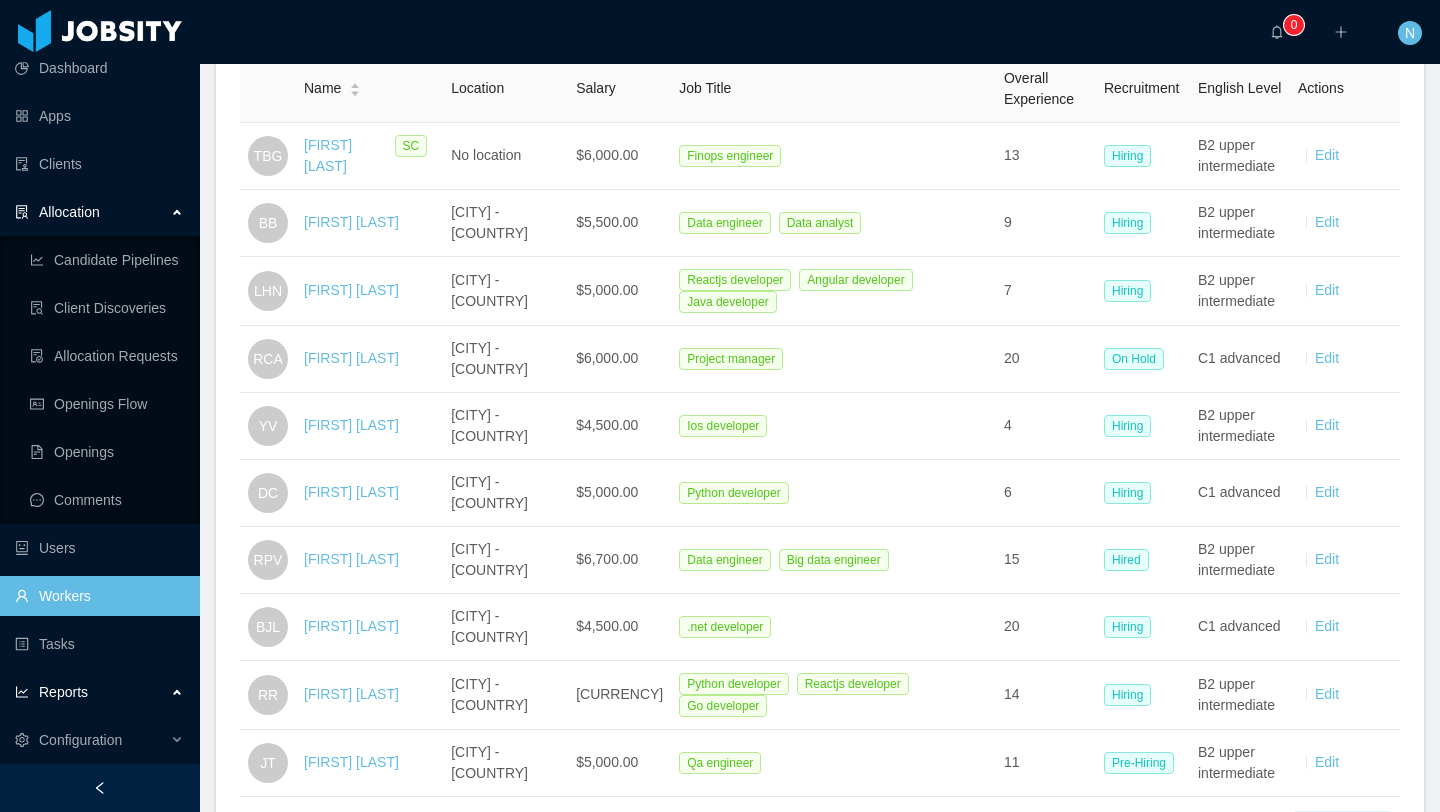 scroll, scrollTop: 321, scrollLeft: 0, axis: vertical 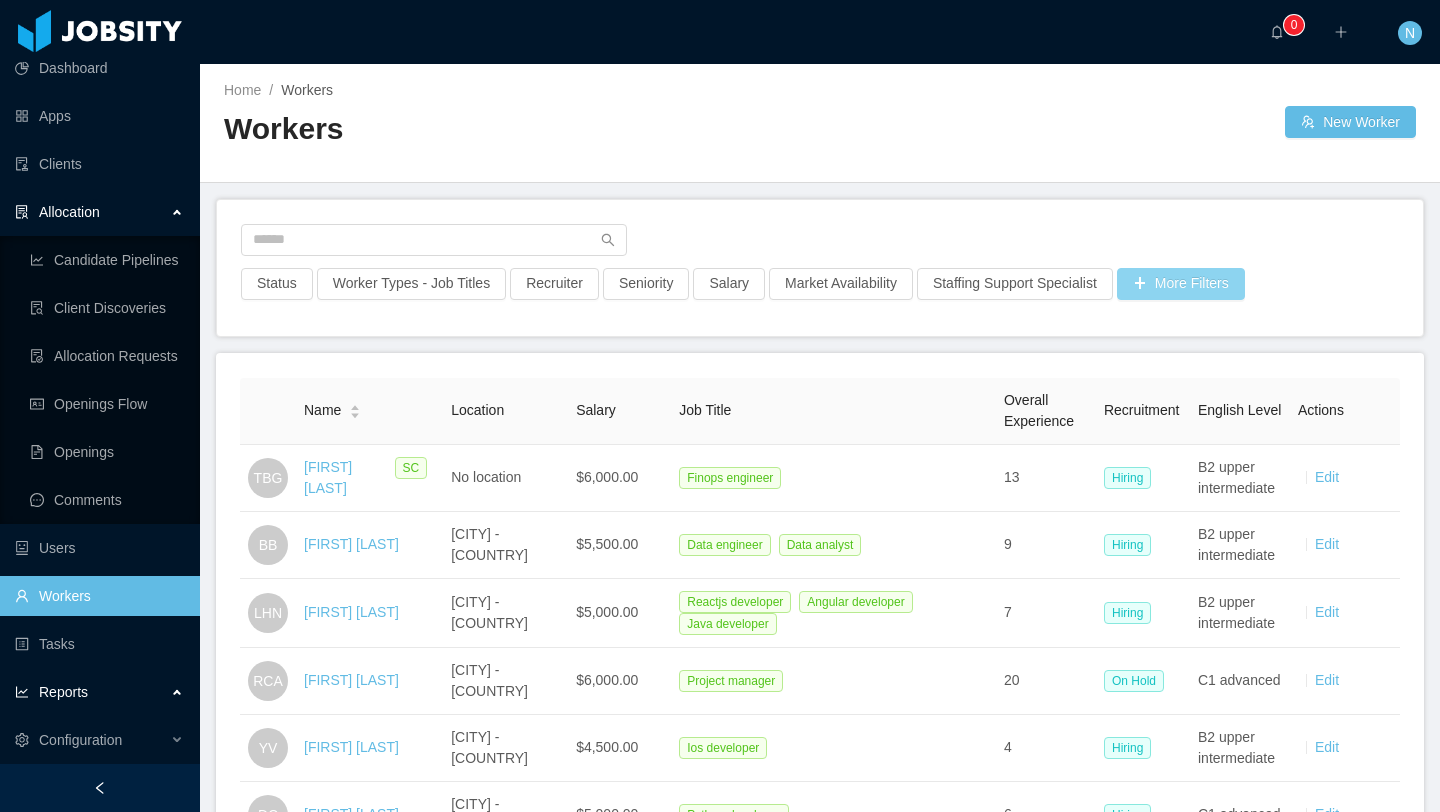 click on "More Filters" at bounding box center (1181, 284) 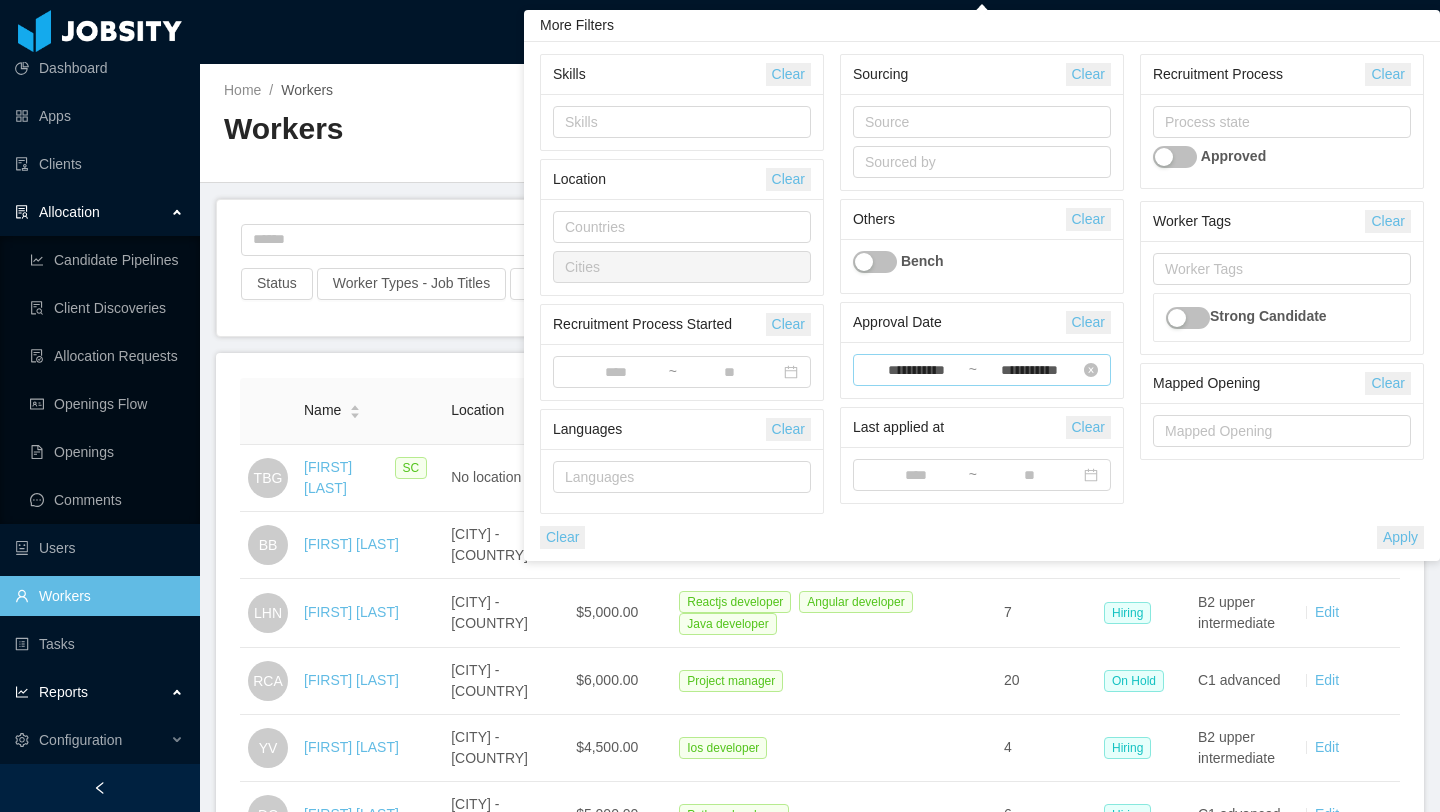 click on "**********" at bounding box center [729, 373] 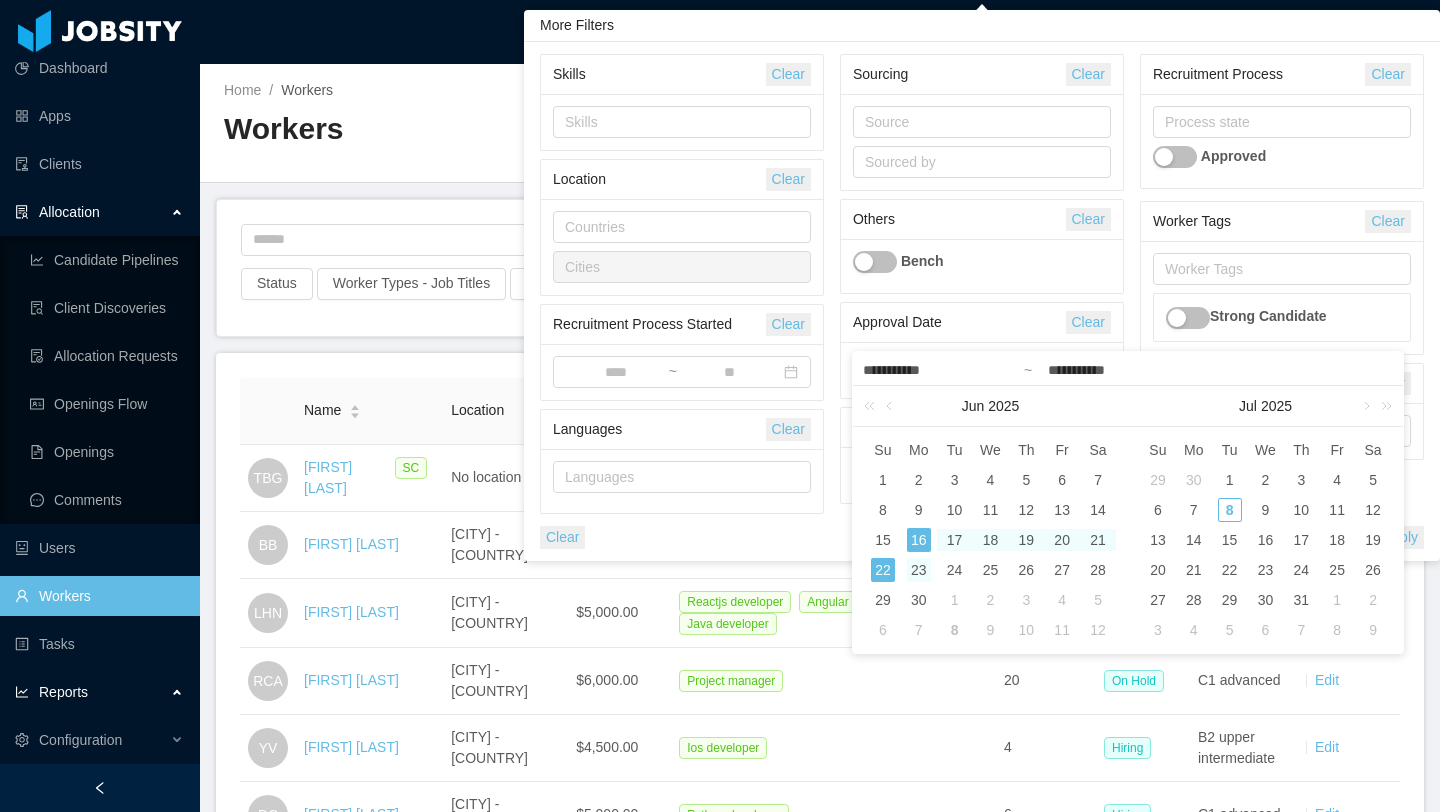 click on "23" at bounding box center (883, 540) 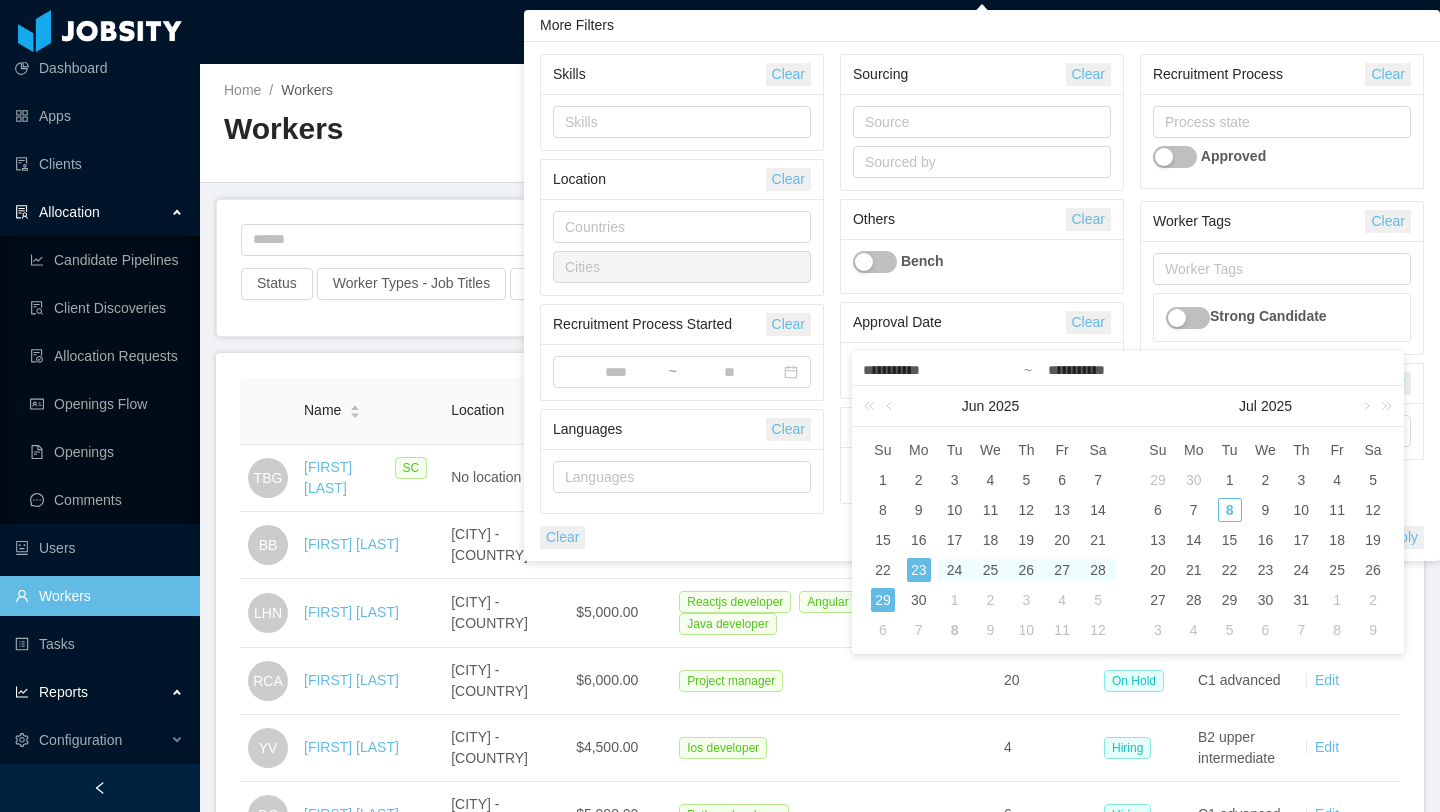 click on "29" at bounding box center (883, 600) 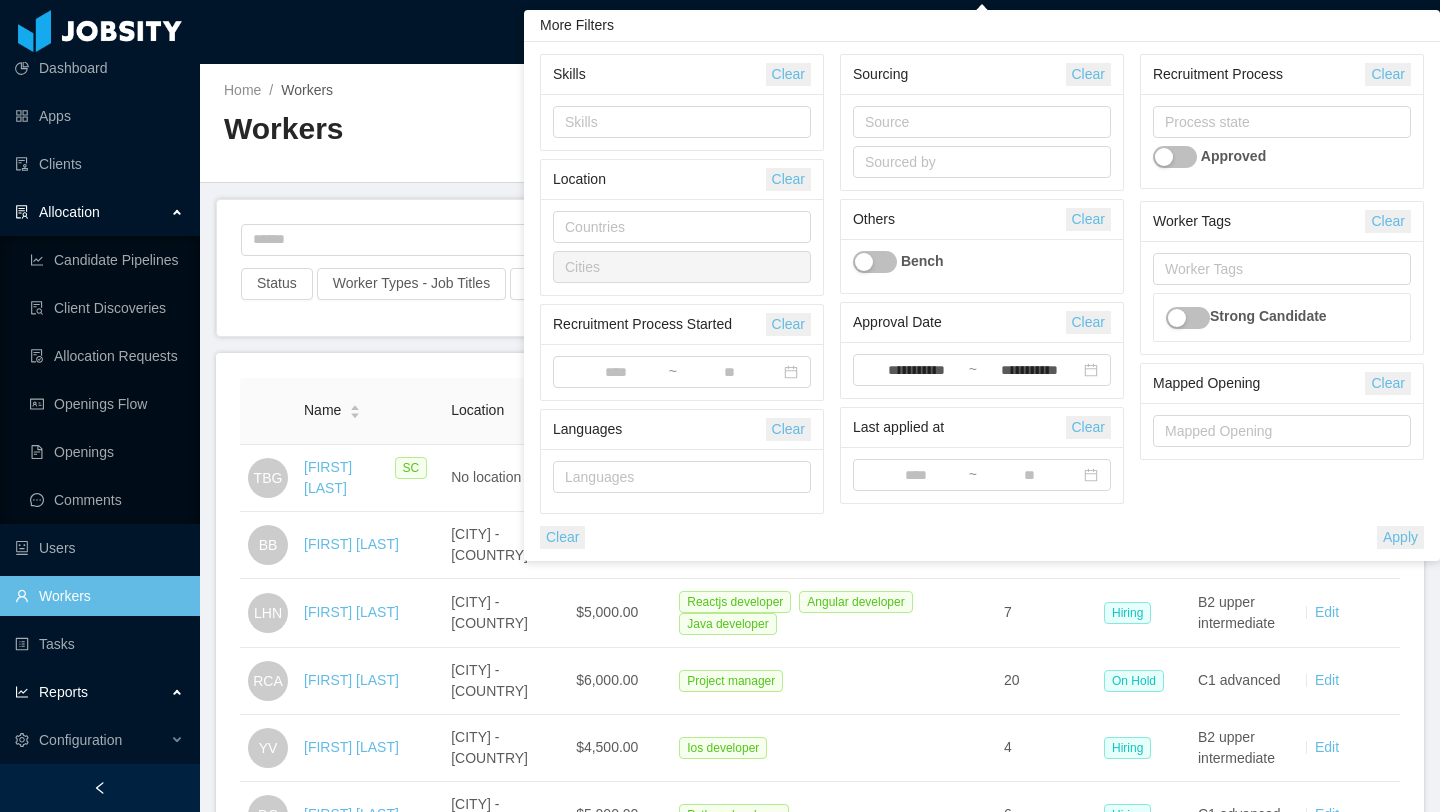 click on "Apply" at bounding box center [1400, 537] 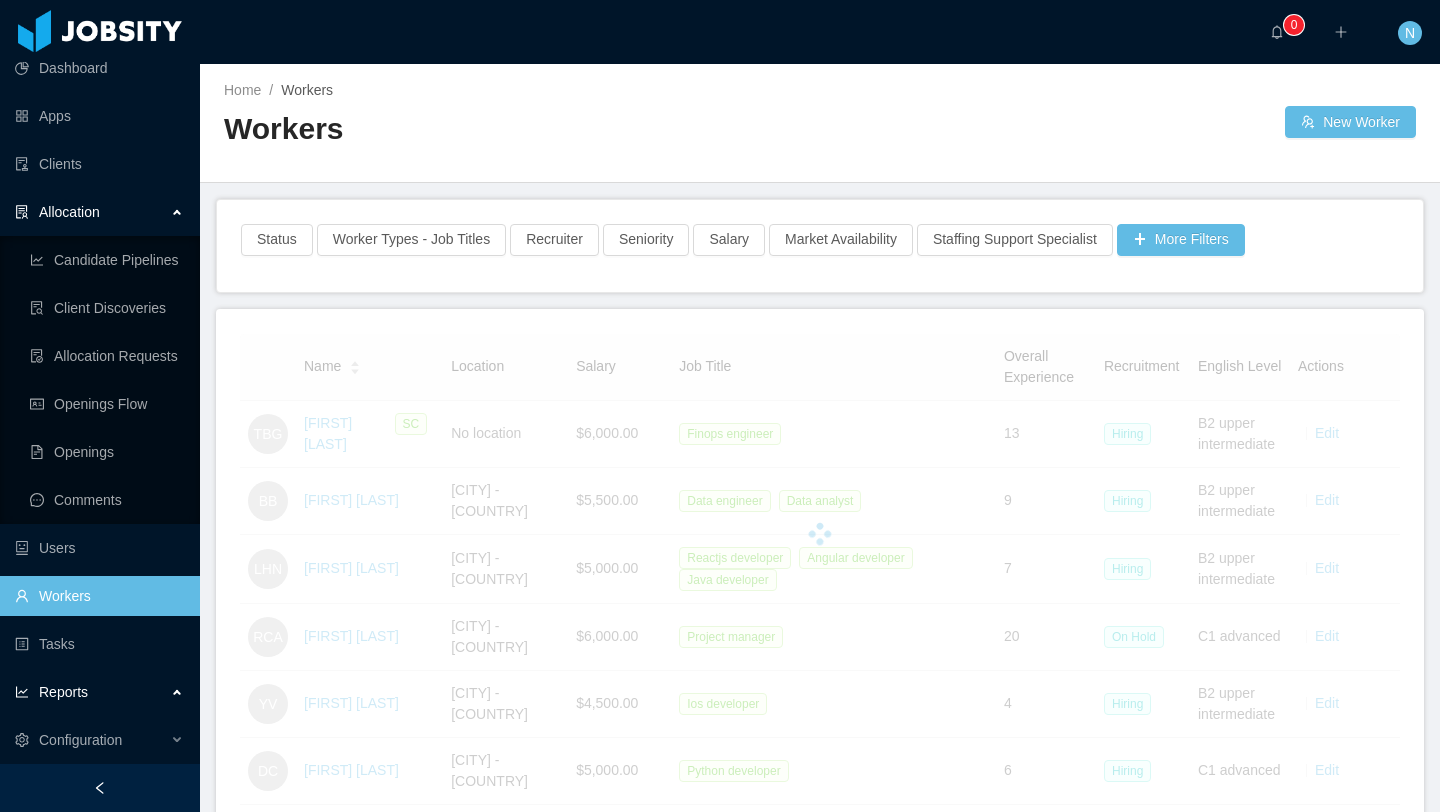 click on "Name Location Salary Job Title Overall Experience Recruitment English Level Actions TBG Thiago Bittencourt Gil SC No location $6,000.00 Finops engineer 13 Hiring B2 upper intermediate Edit BB Blenner Bak Divinópolis - Brazil $5,500.00 Data engineer Data analyst 9 Hiring B2 upper intermediate Edit LHN Luiz Henrique Naspolini Criciúma - Brazil $5,000.00 Reactjs developer Angular developer Java developer 7 Hiring B2 upper intermediate Edit RCA Ricardo Cornejo Avendaño Monterrey - Mexico $6,000.00 Project manager 20 On Hold C1 advanced Edit YV Yago Vanzan Rio de Janeiro - Brazil $4,500.00 Ios developer 4 Hiring B2 upper intermediate Edit DC Daniel Costa São Paulo - Brazil $5,000.00 Python developer 6 Hiring C1 advanced Edit RPV Rodrigo Parada Vásquez Santiago - Chile $6,700.00 Data engineer Big data engineer 15 Hired B2 upper intermediate Edit BJL Boadil Jones Luis Santo Domingo - Dominican Republic $4,500.00 .net developer 20 Hiring C1 advanced Edit RR Rafael Ramos Rio de Janeiro - Brazil $4,100.00 14 JT" at bounding box center (820, 732) 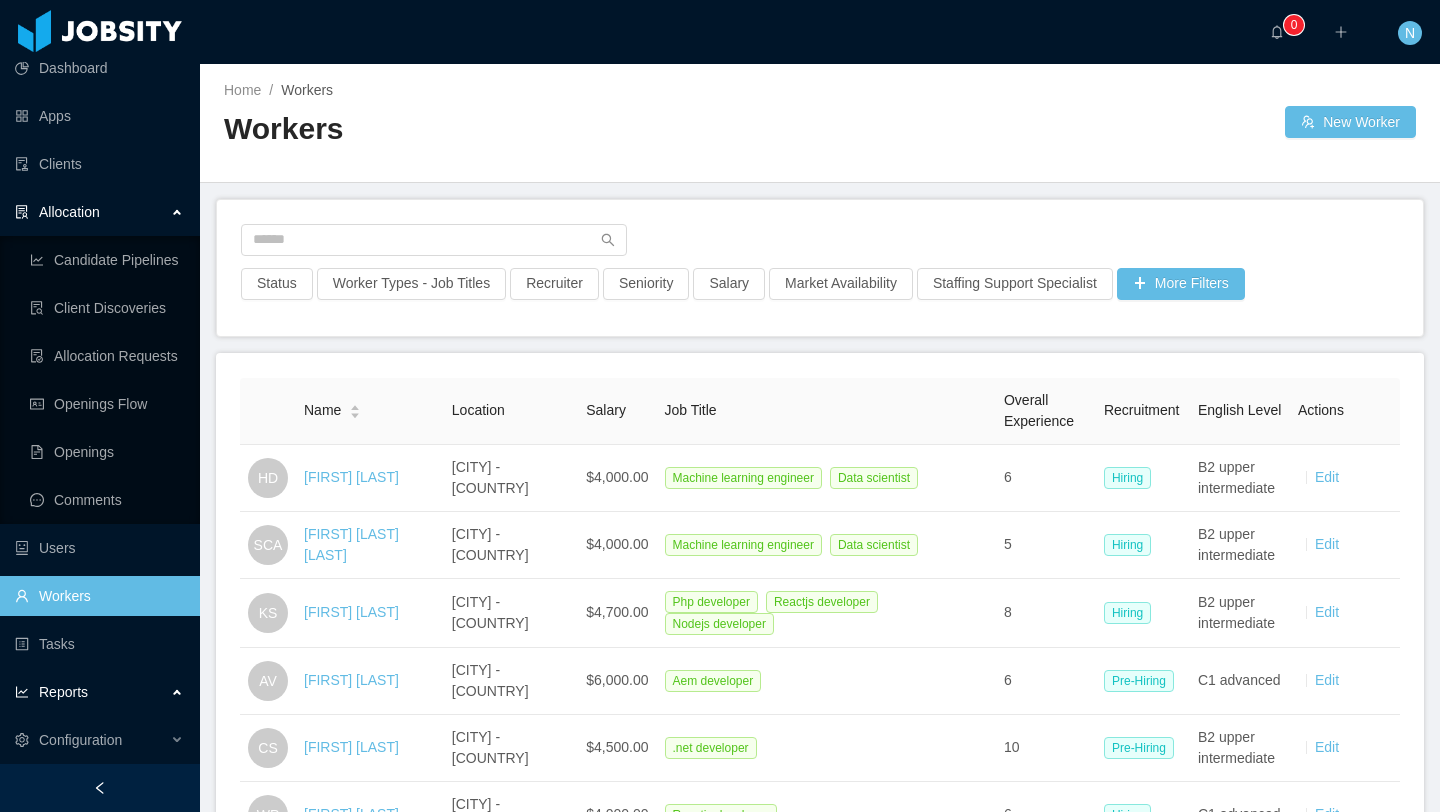 click on "Job Title" at bounding box center (826, 411) 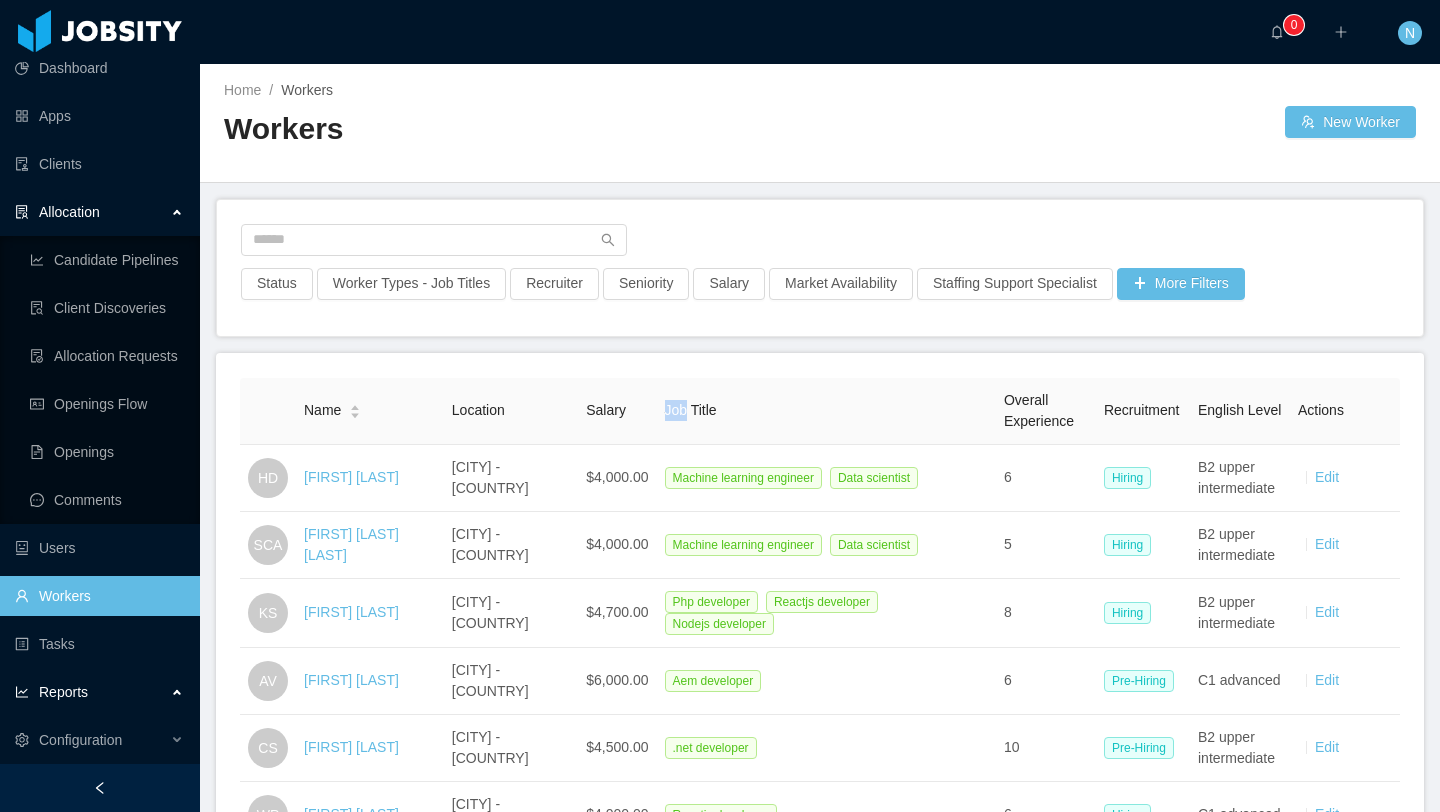 click on "Job Title" at bounding box center [826, 411] 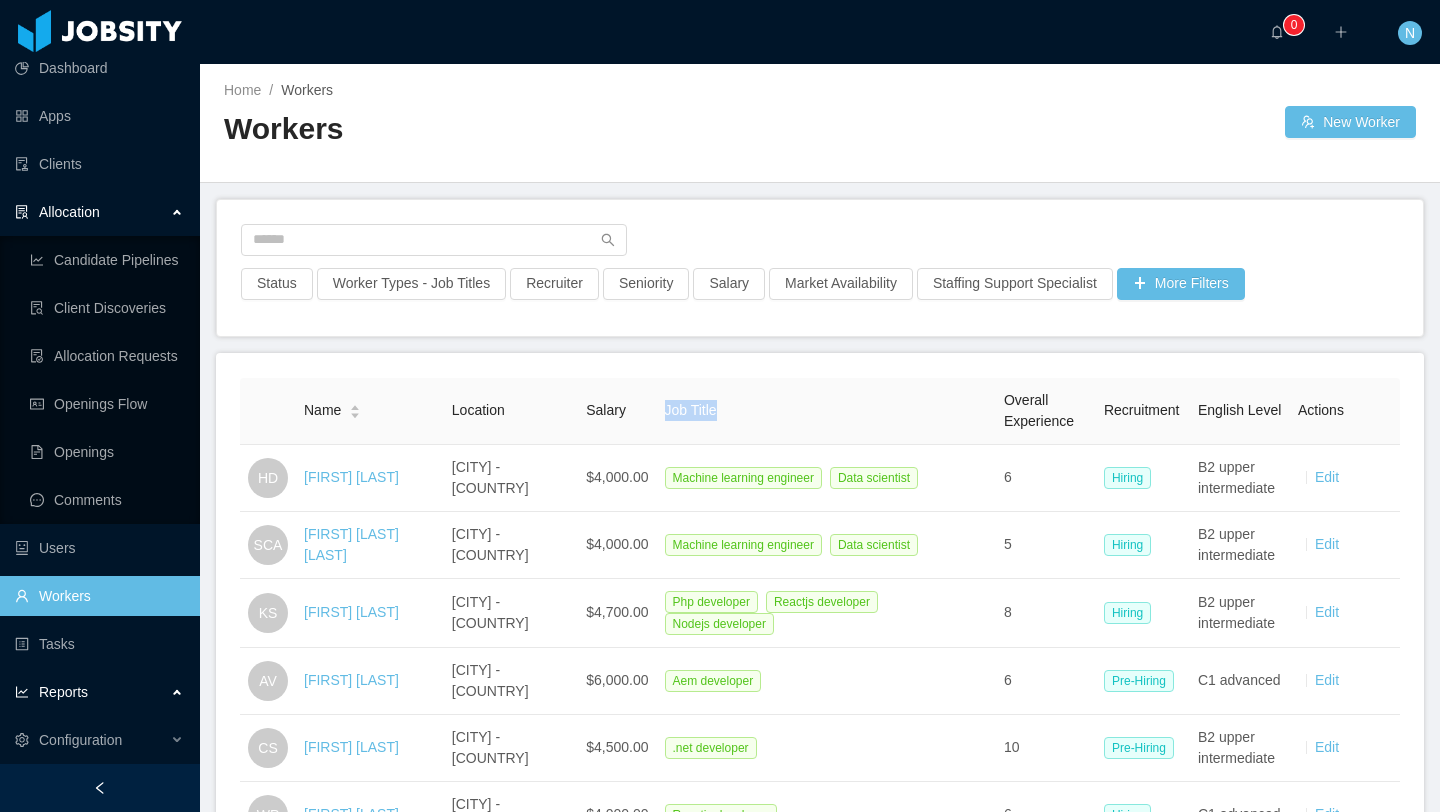 click on "Job Title" at bounding box center (826, 411) 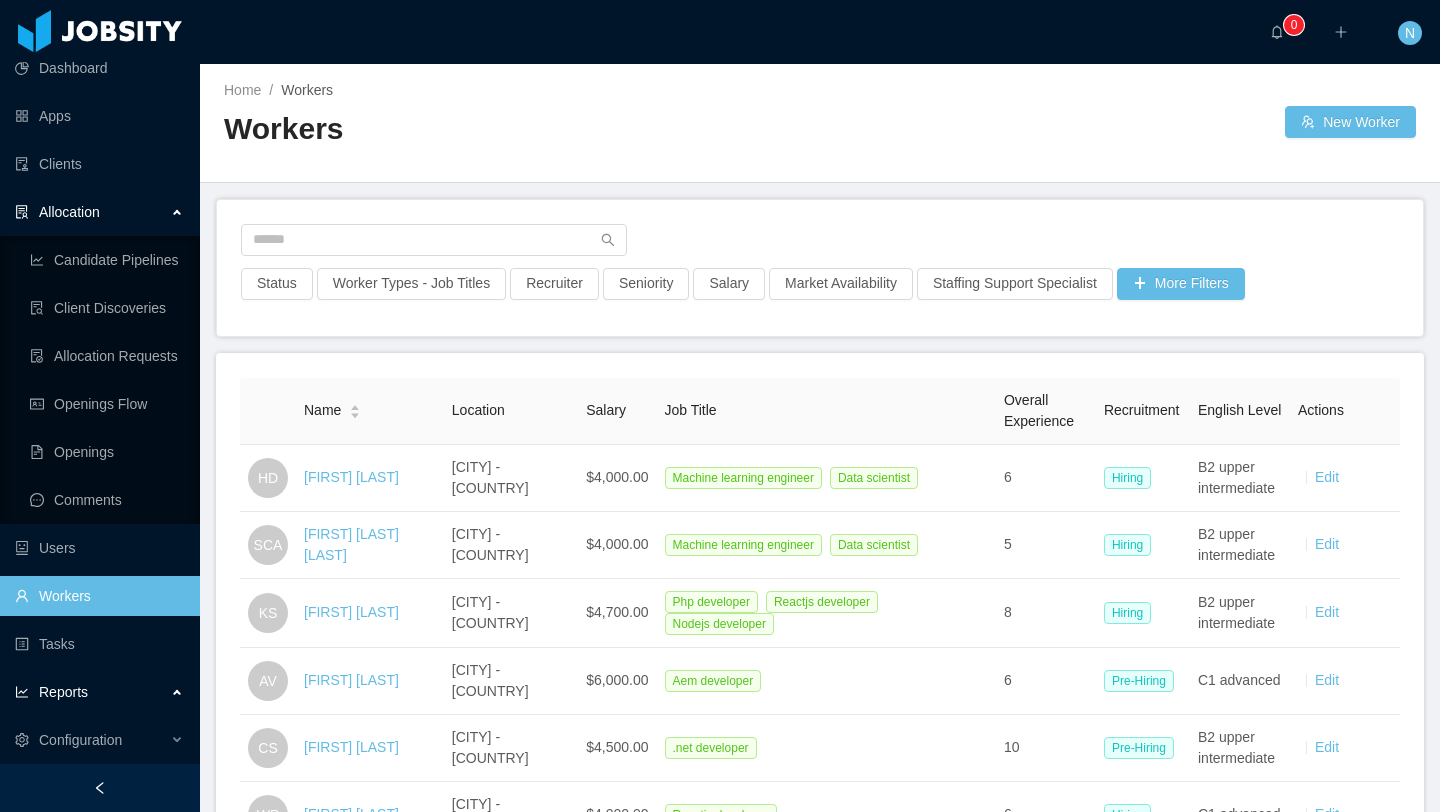 click on "Job Title" at bounding box center [826, 411] 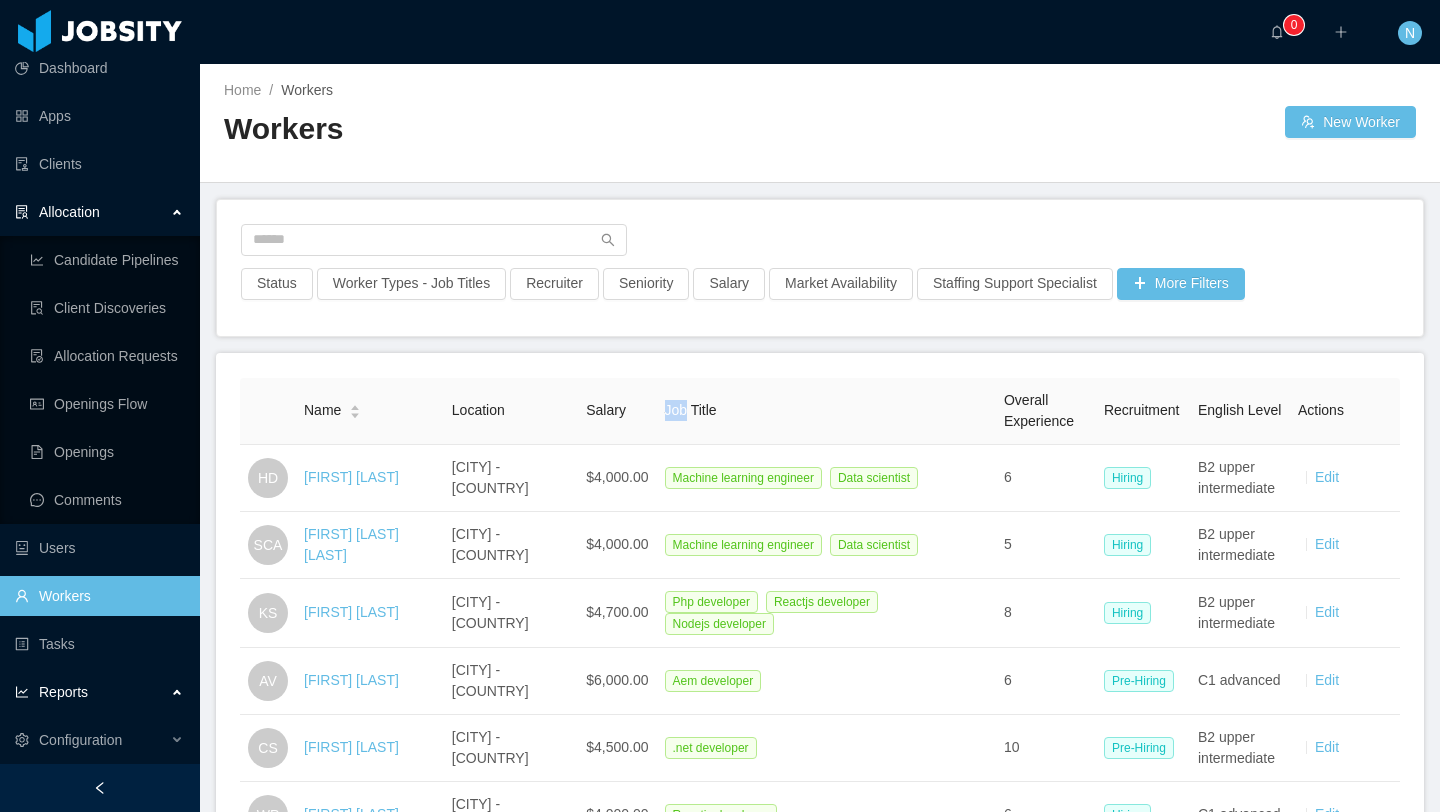 click on "Job Title" at bounding box center [826, 411] 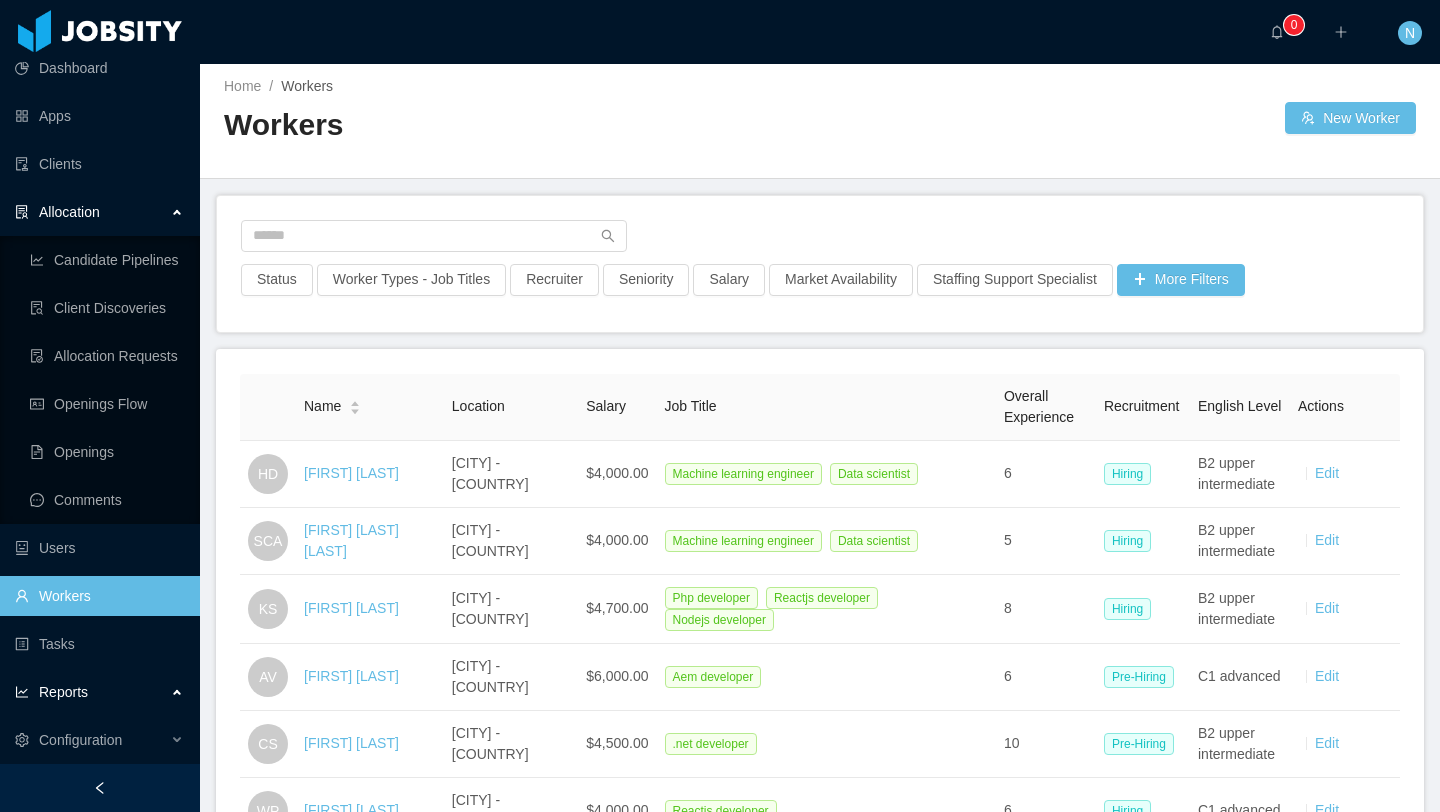 click at bounding box center (820, 373) 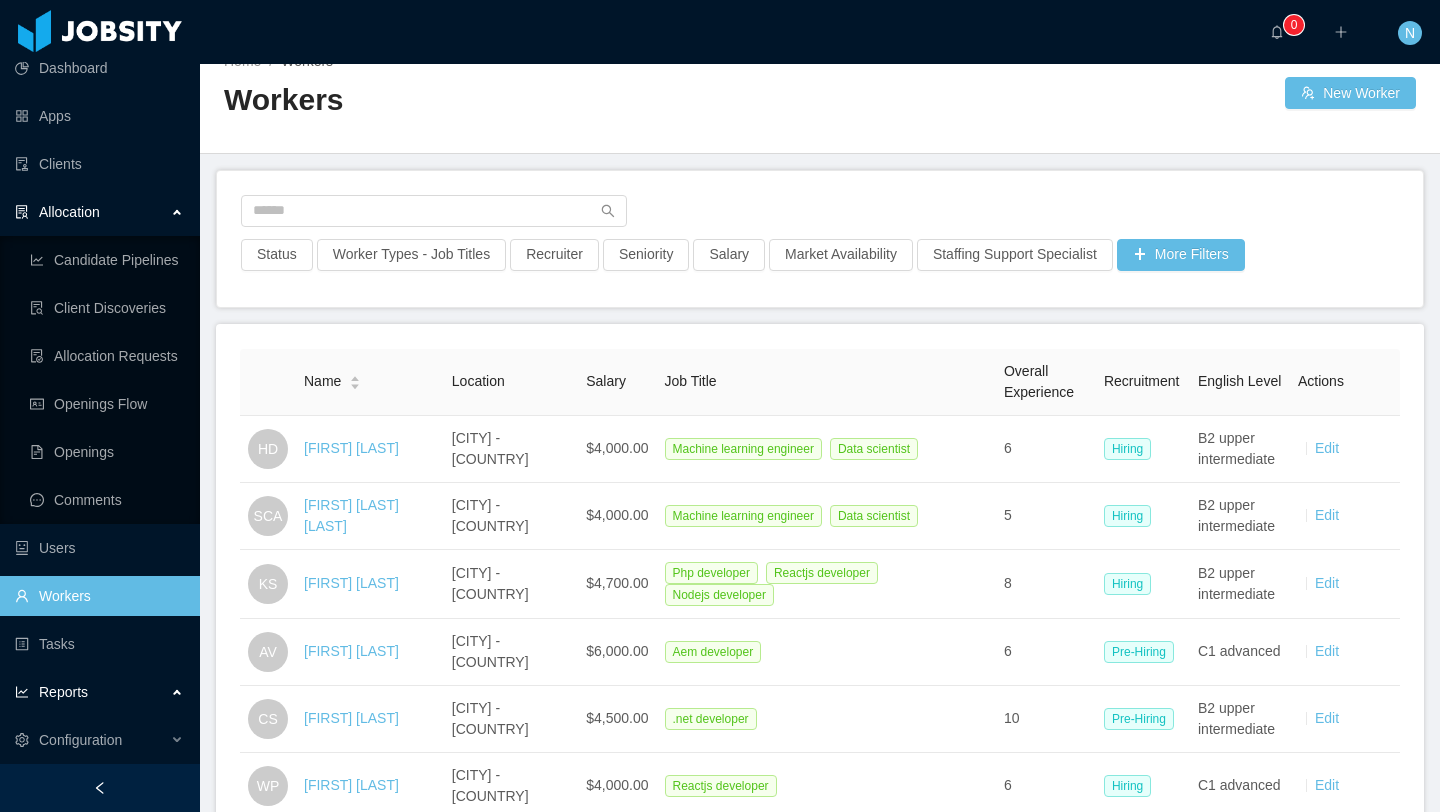 scroll, scrollTop: 154, scrollLeft: 0, axis: vertical 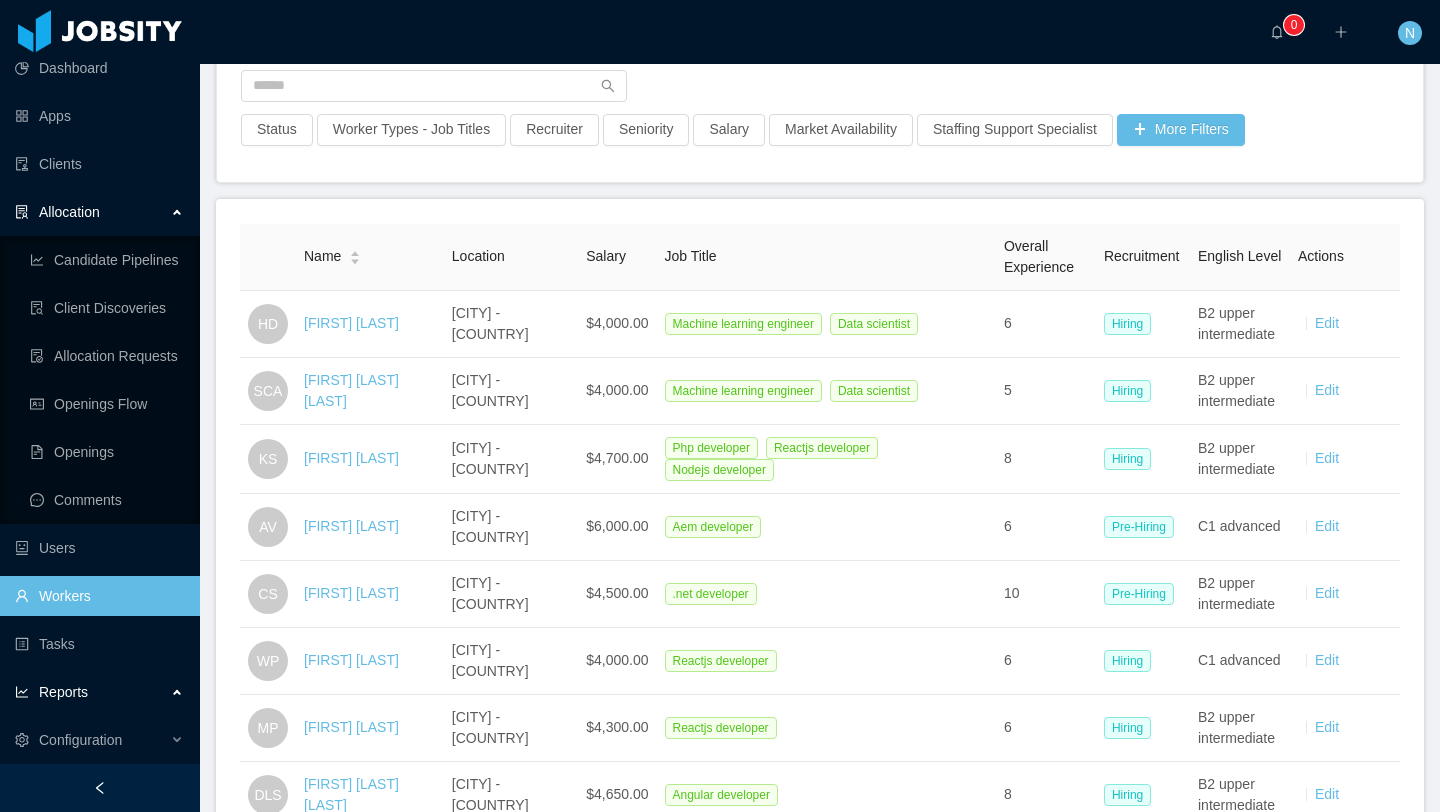 click on "Job Title" at bounding box center (826, 257) 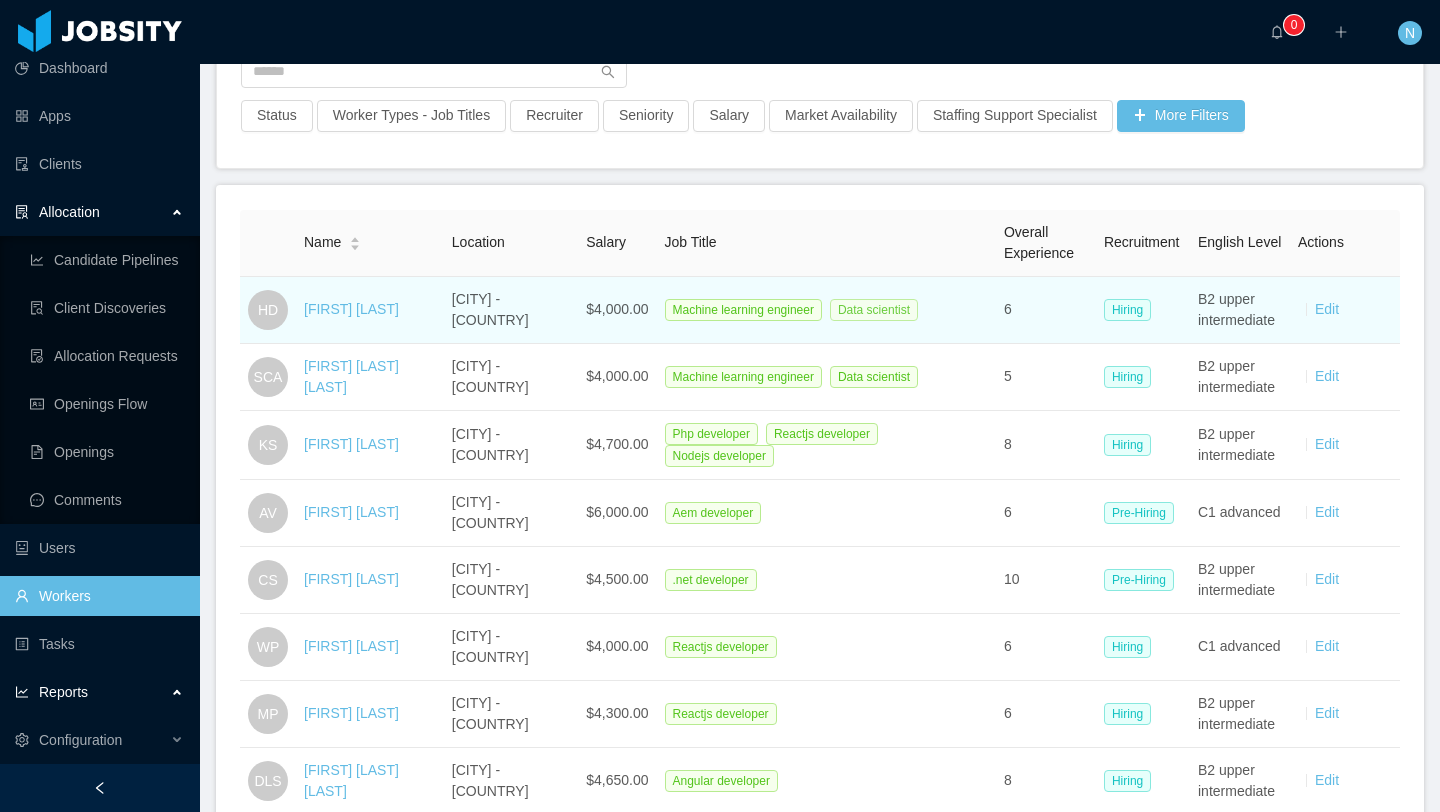 scroll, scrollTop: 167, scrollLeft: 0, axis: vertical 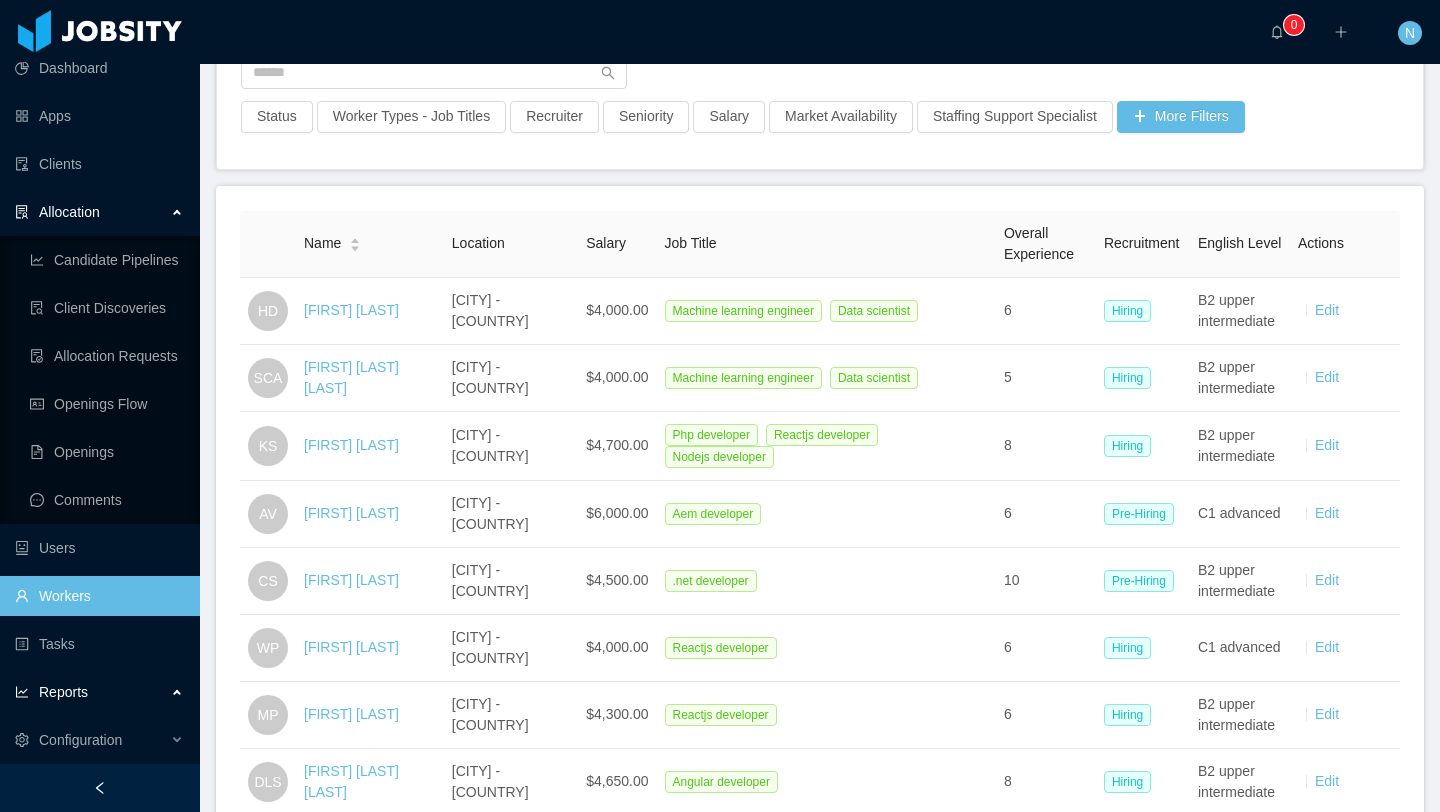 click on "Job Title" at bounding box center (826, 244) 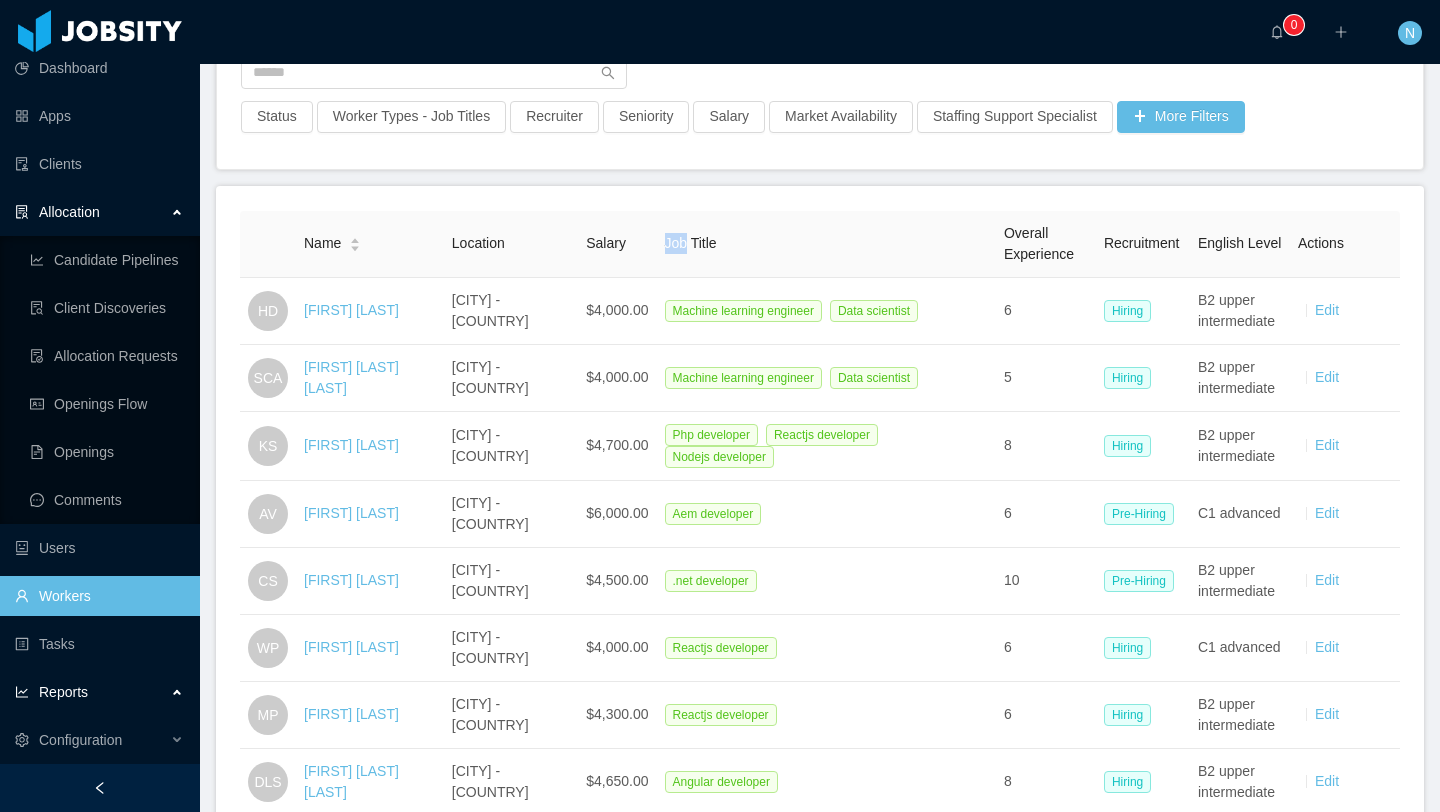 click on "Job Title" at bounding box center [826, 244] 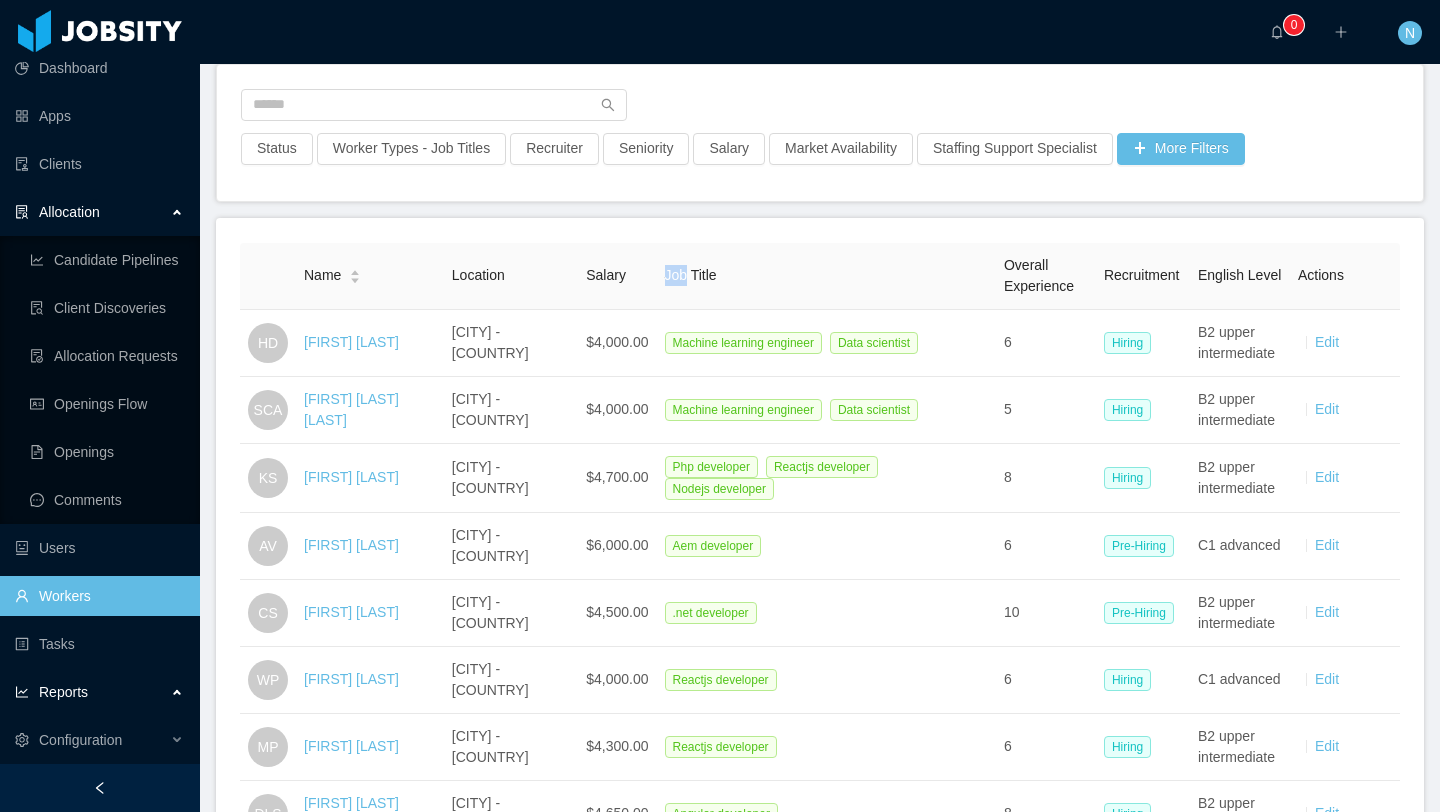 scroll, scrollTop: 0, scrollLeft: 0, axis: both 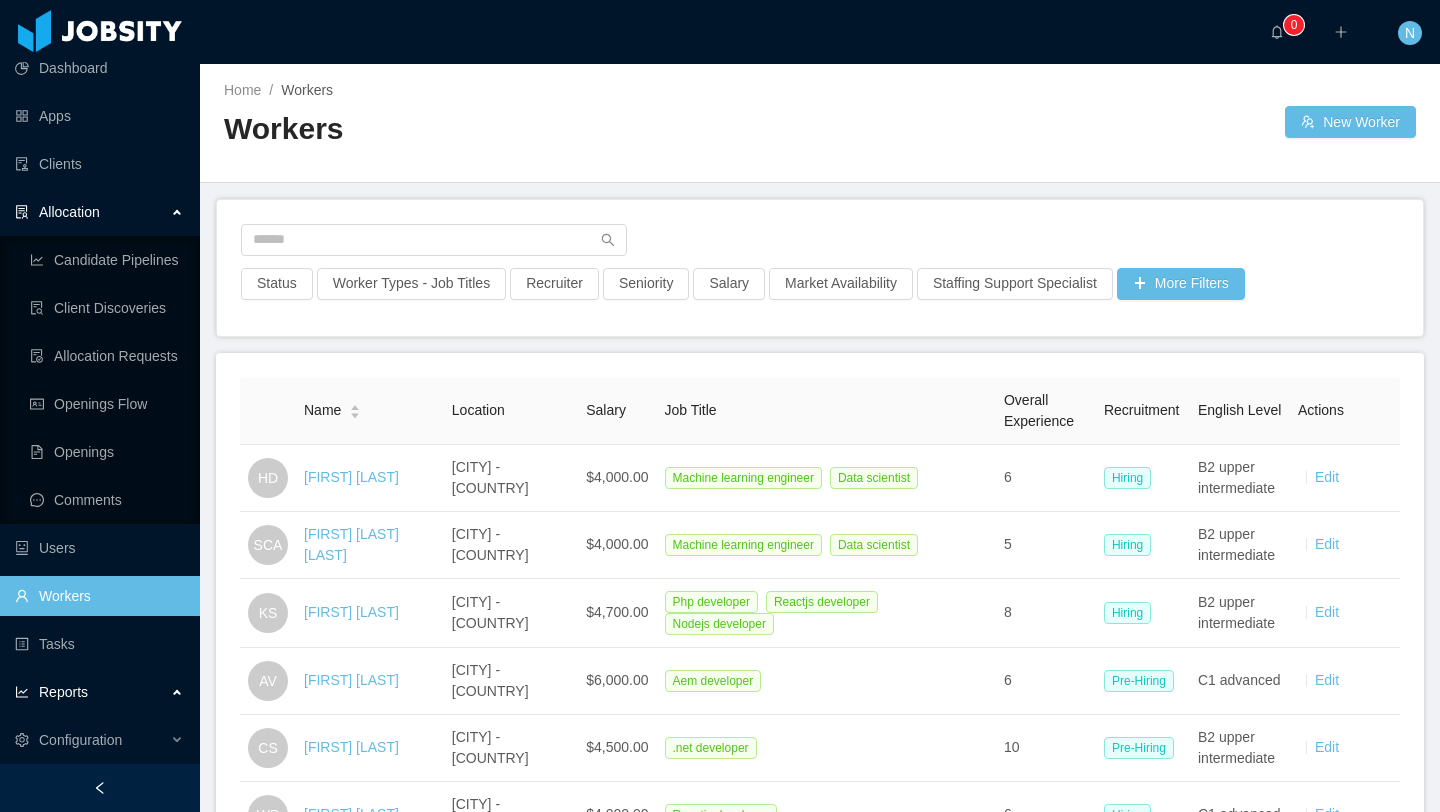 click on "Name Location Salary Job Title Overall Experience Recruitment English Level Actions HD Hari Dasa Belo Horizonte - Brazil $4,000.00 Machine learning engineer Data scientist 6 Hiring B2 upper intermediate Edit SCA Santiago Cartagena Agudelo Medellín - Brazil $4,000.00 Machine learning engineer Data scientist 5 Hiring B2 upper intermediate Edit KS Kalécio Santana Recife - Brazil $4,700.00 Php developer Reactjs developer Nodejs developer 8 Hiring B2 upper intermediate Edit AV Aquila Vasconcelos Rio de Janeiro - Brazil $6,000.00 Aem developer 6 Pre-Hiring C1 advanced Edit CS Charles Silva São Paulo - Brazil $4,500.00 .net developer 10 Pre-Hiring B2 upper intermediate Edit WP Wistremiro Pulido Caracas - Venezuela $4,000.00 Reactjs developer 6 Hiring C1 advanced Edit MP Maria Porcina Curitiba - Brazil $4,300.00 Reactjs developer 6 Hiring B2 upper intermediate Edit DLS" at bounding box center (820, 438) 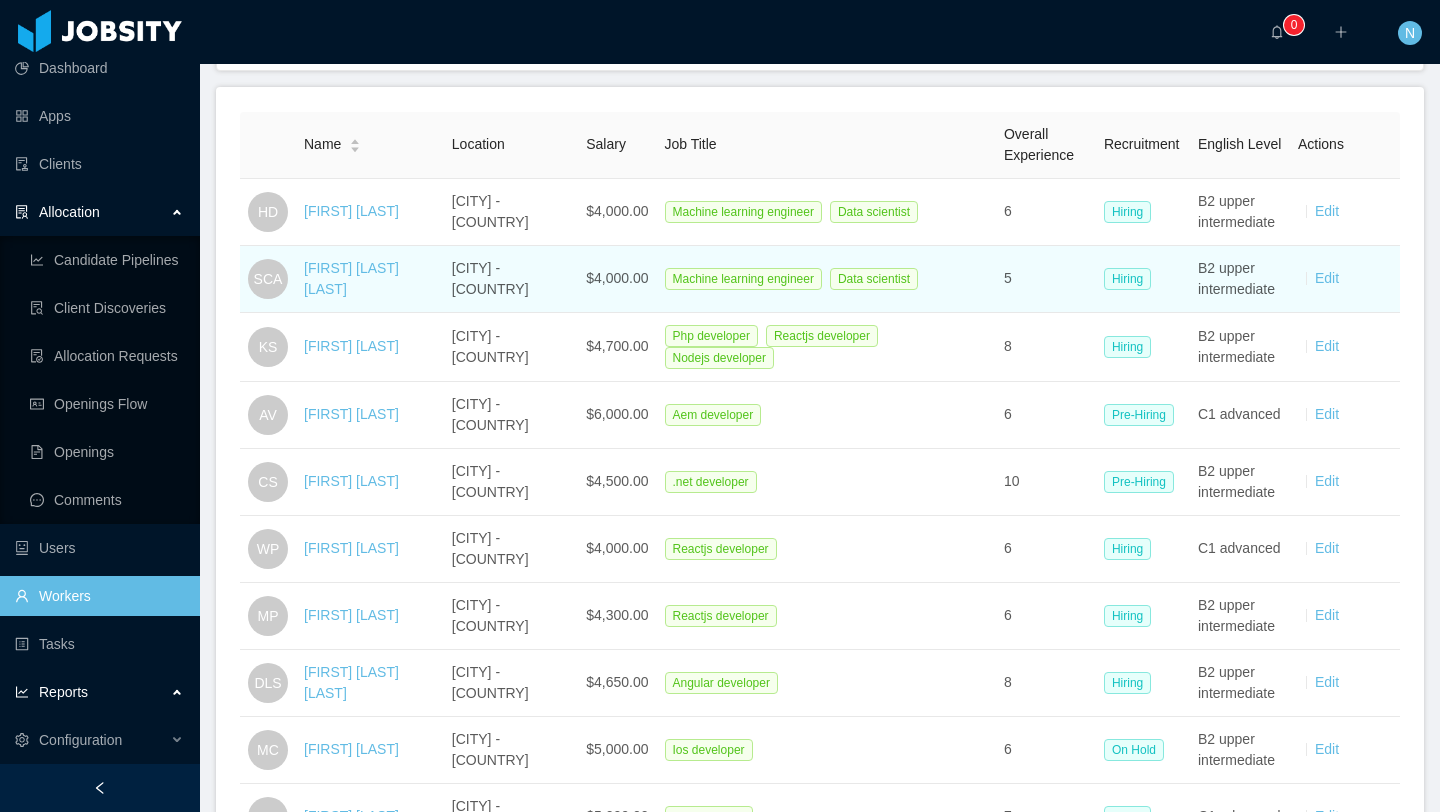 scroll, scrollTop: 270, scrollLeft: 0, axis: vertical 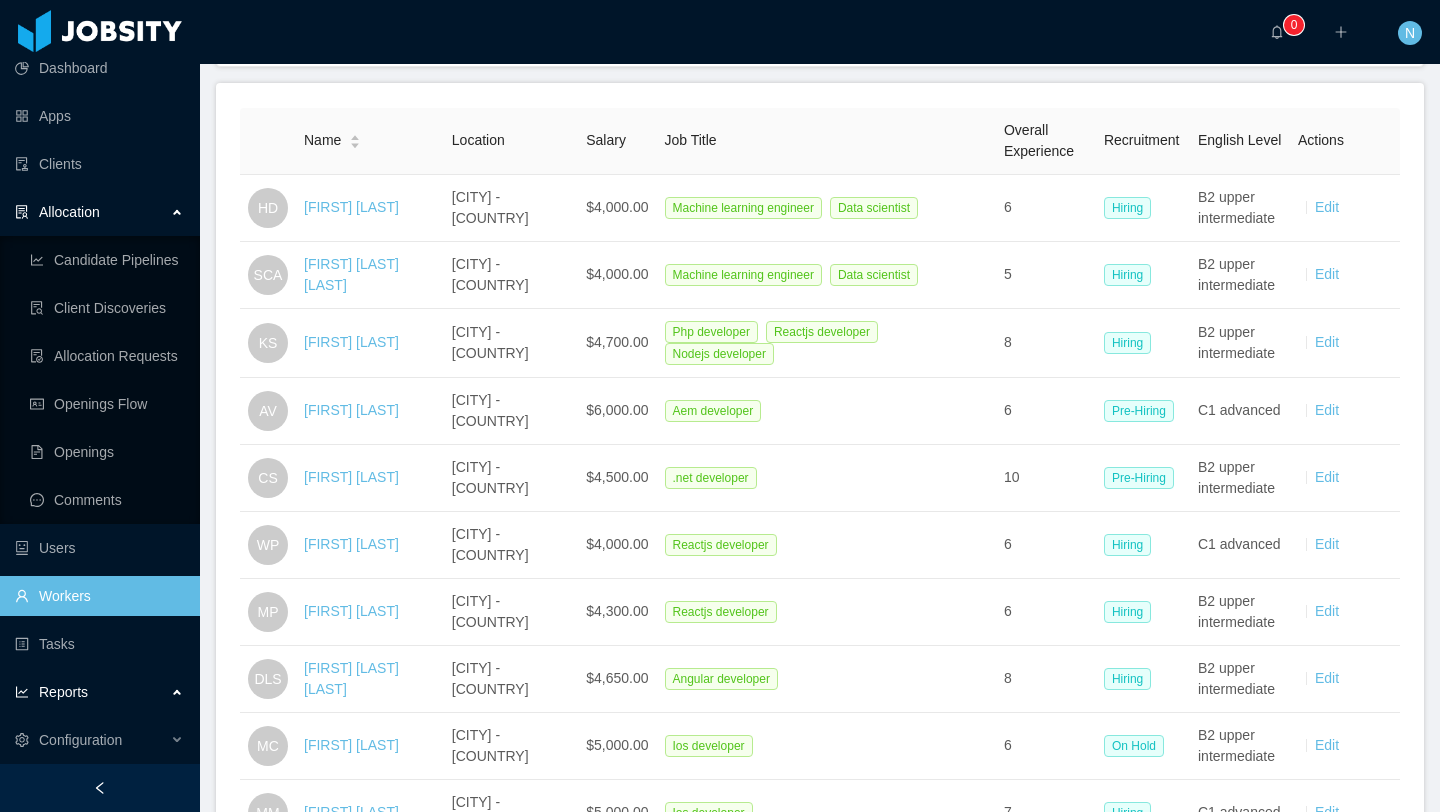 click on "Job Title" at bounding box center [826, 141] 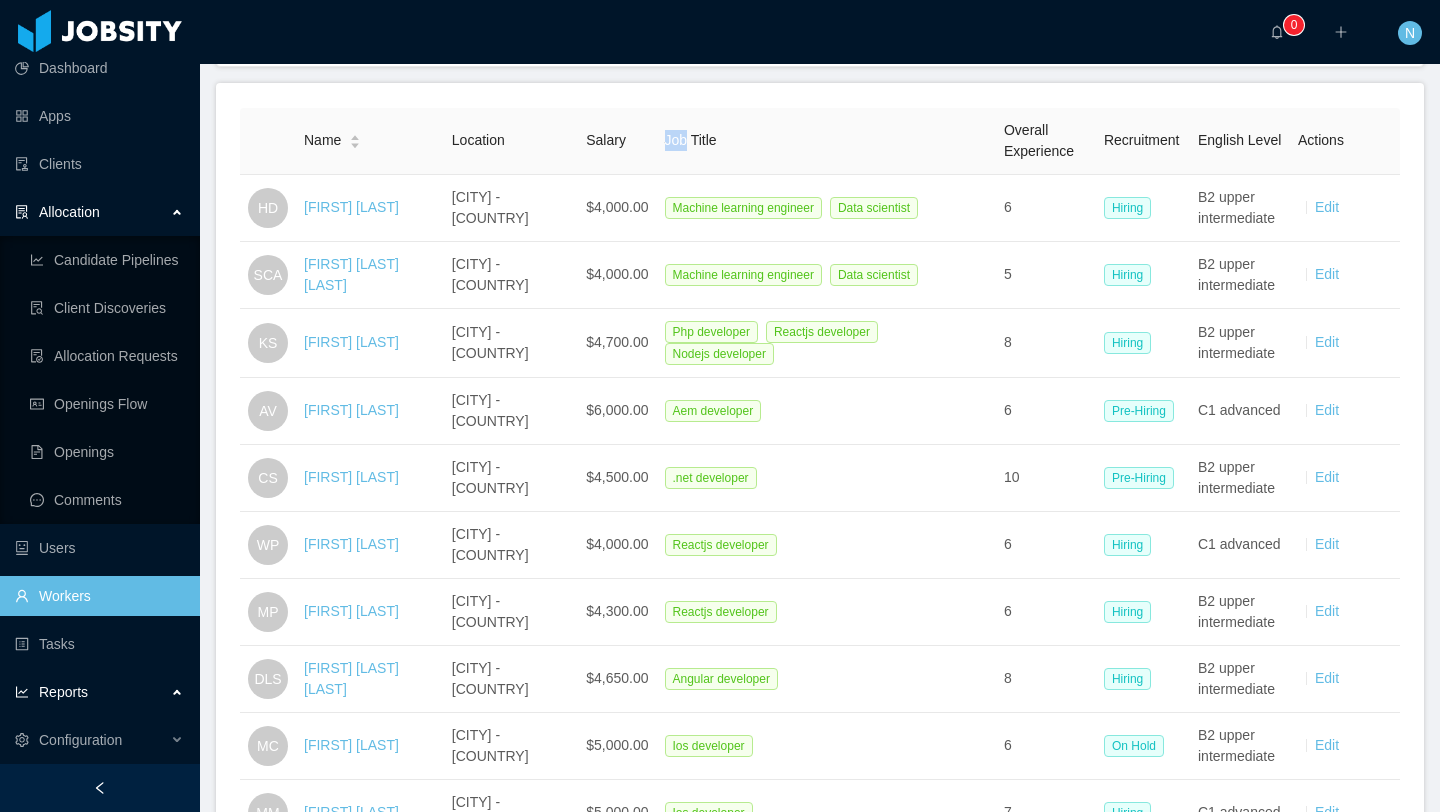 click on "Job Title" at bounding box center (826, 141) 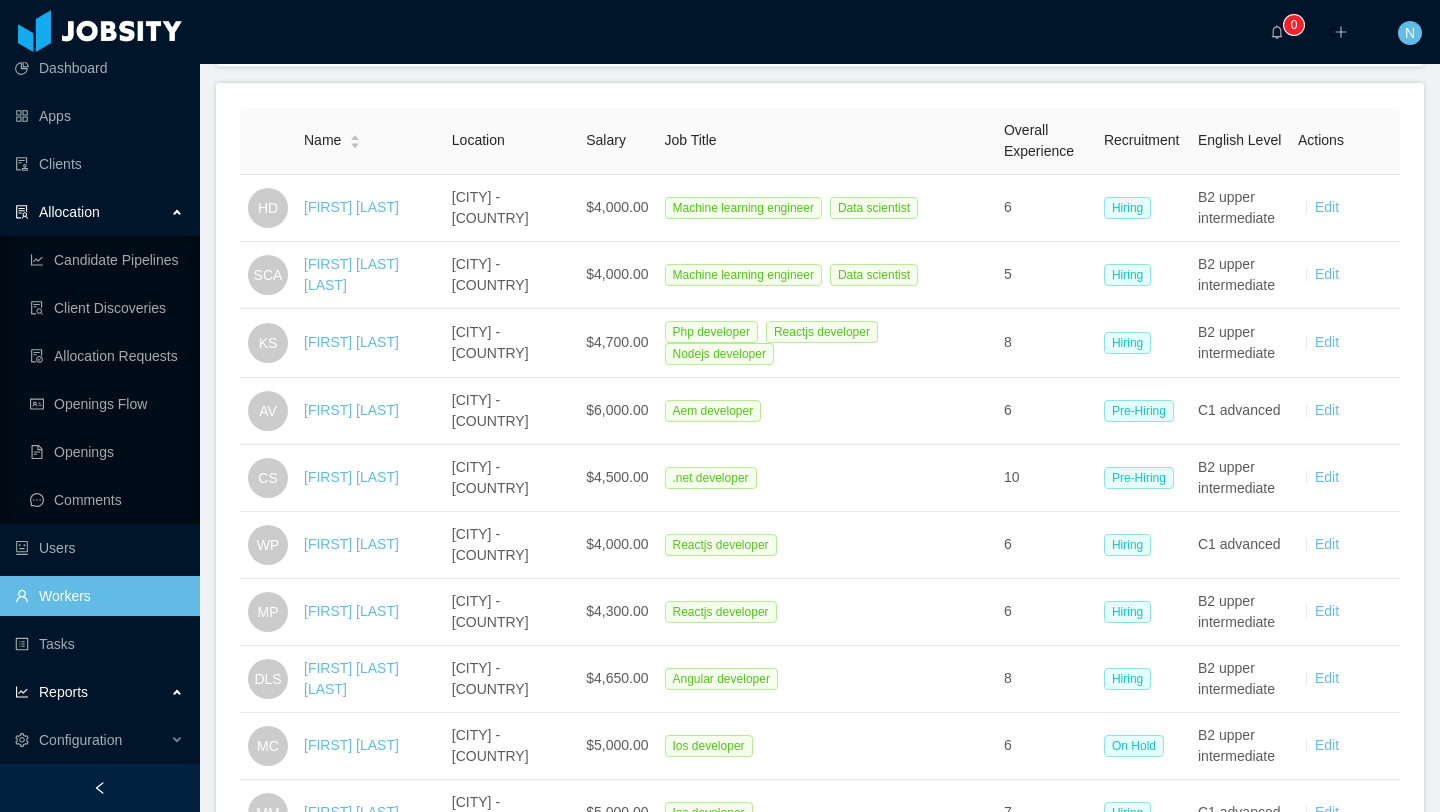 click on "Job Title" at bounding box center [826, 141] 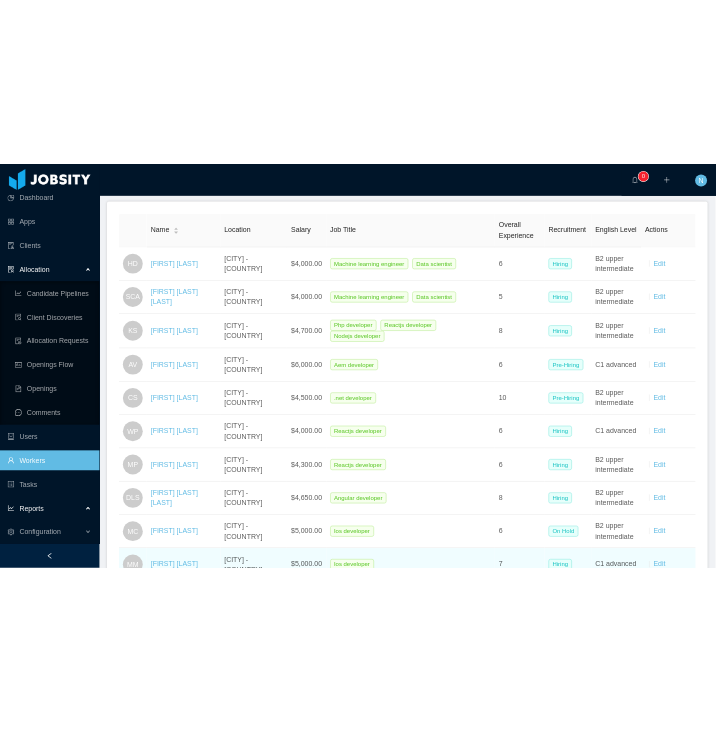 scroll, scrollTop: 273, scrollLeft: 0, axis: vertical 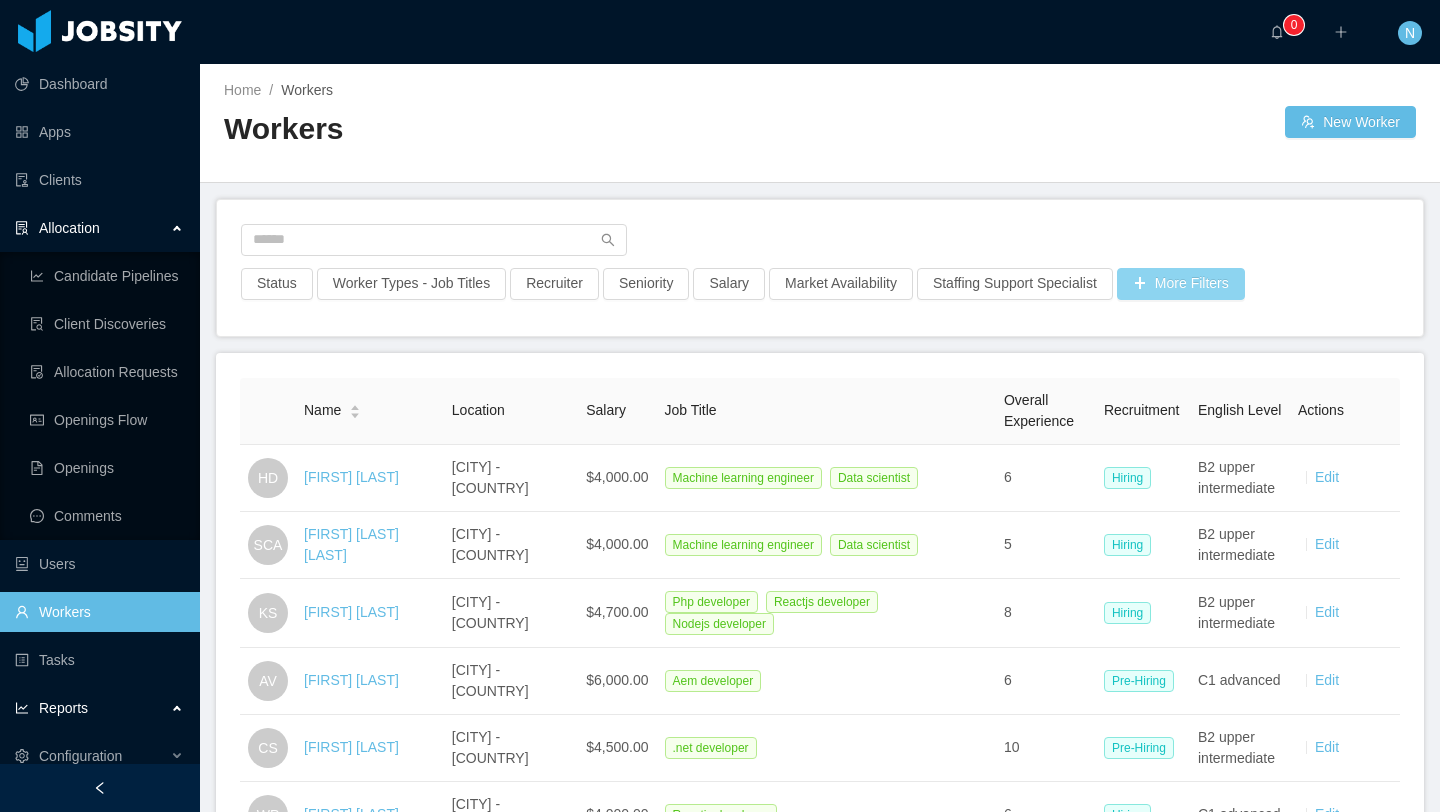 click on "More Filters" at bounding box center [1181, 284] 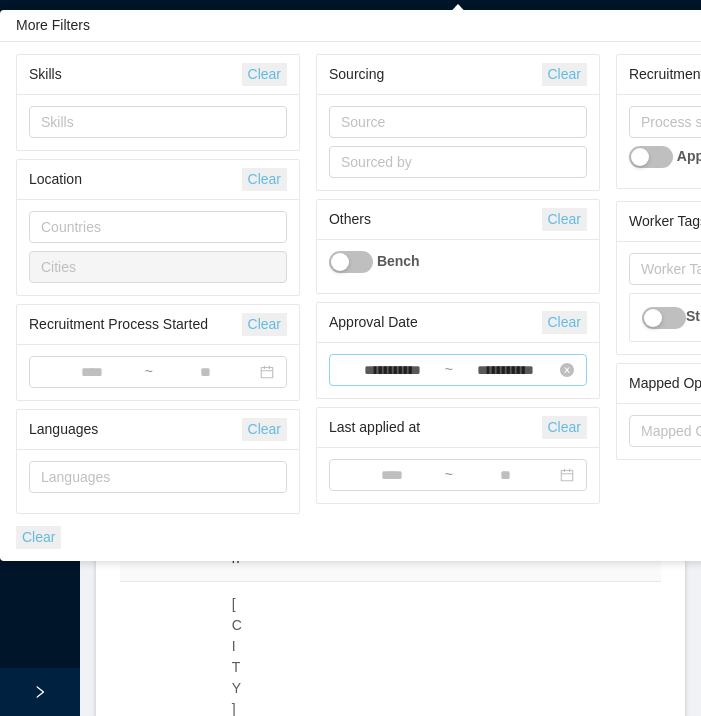 click on "**********" at bounding box center [205, 373] 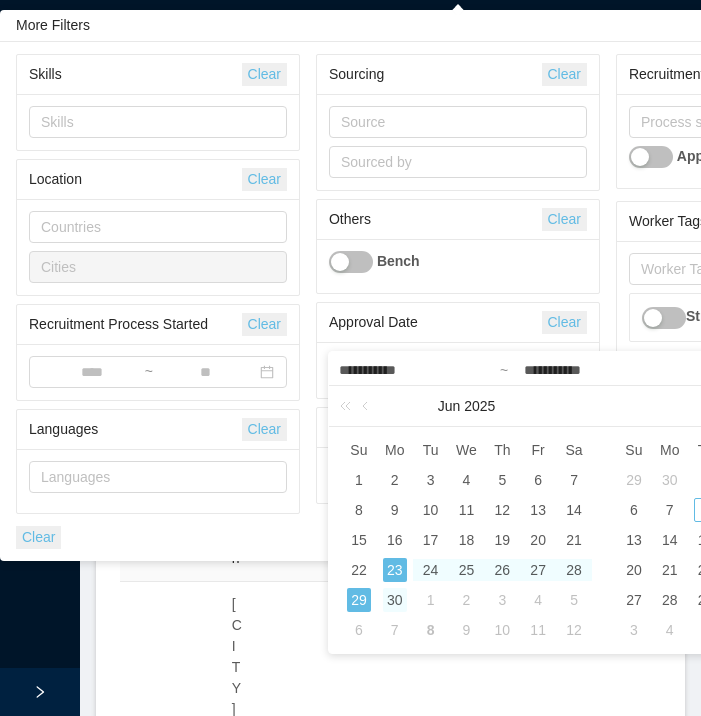 click on "30" at bounding box center (395, 600) 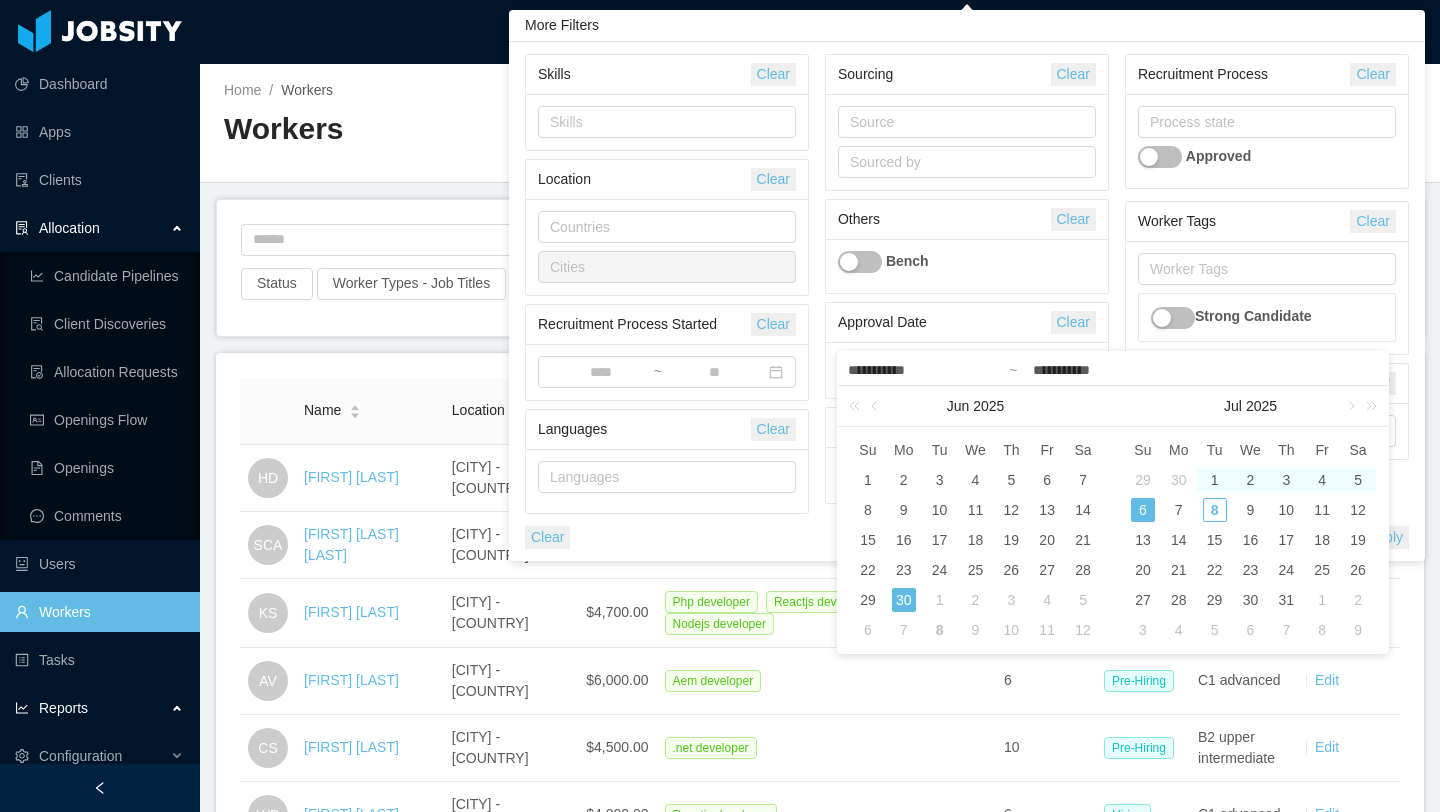 click on "6" at bounding box center [1143, 510] 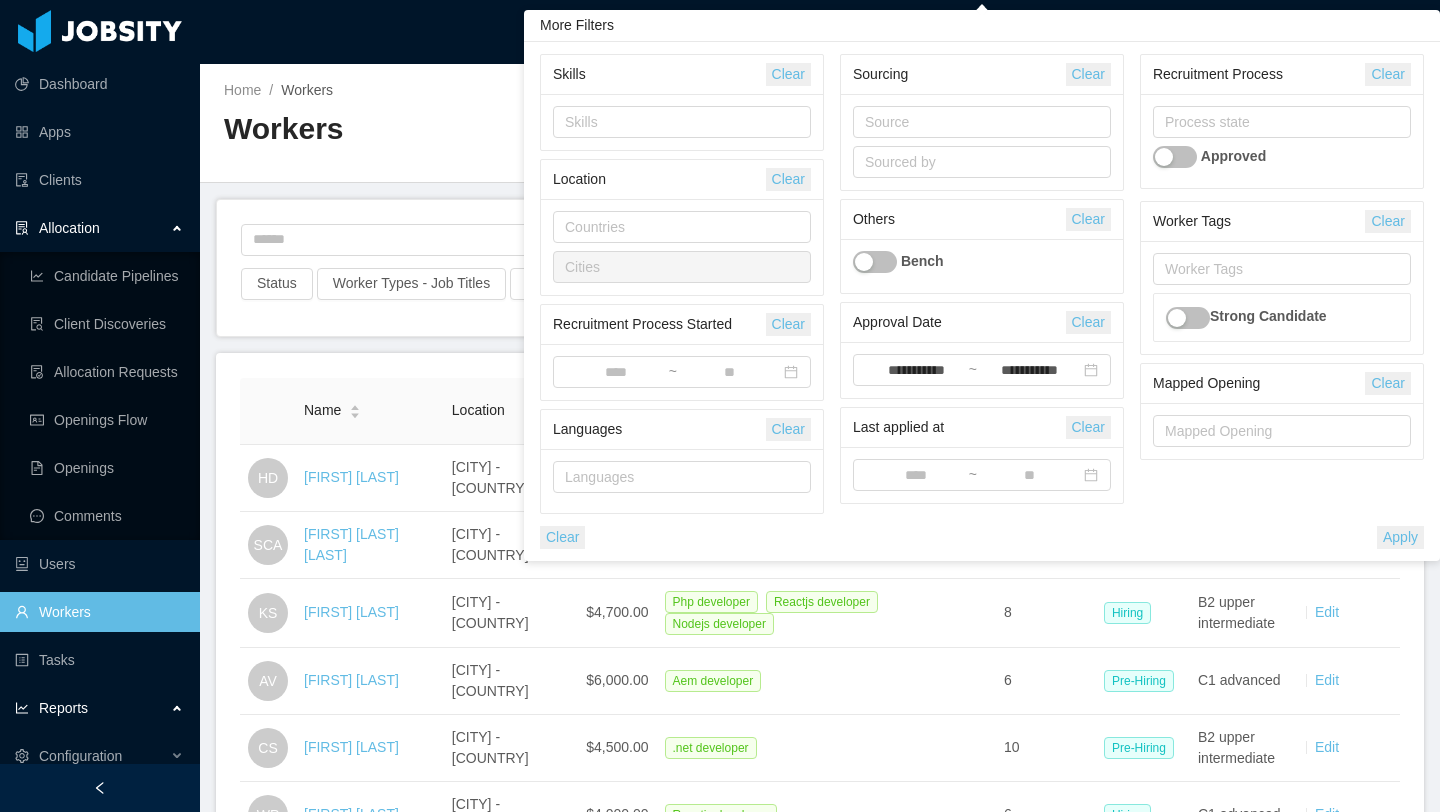 click on "Apply" at bounding box center [1400, 537] 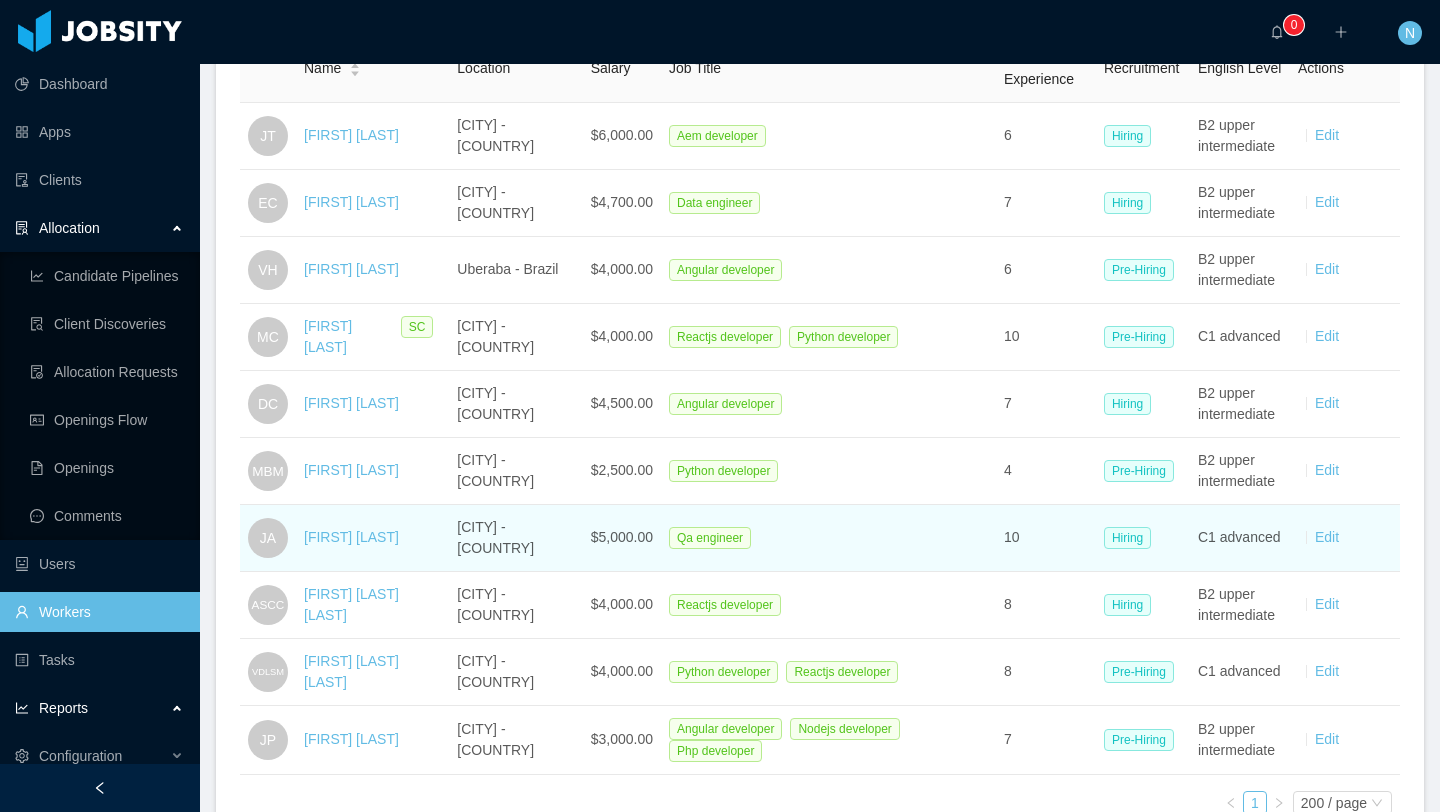 scroll, scrollTop: 327, scrollLeft: 0, axis: vertical 